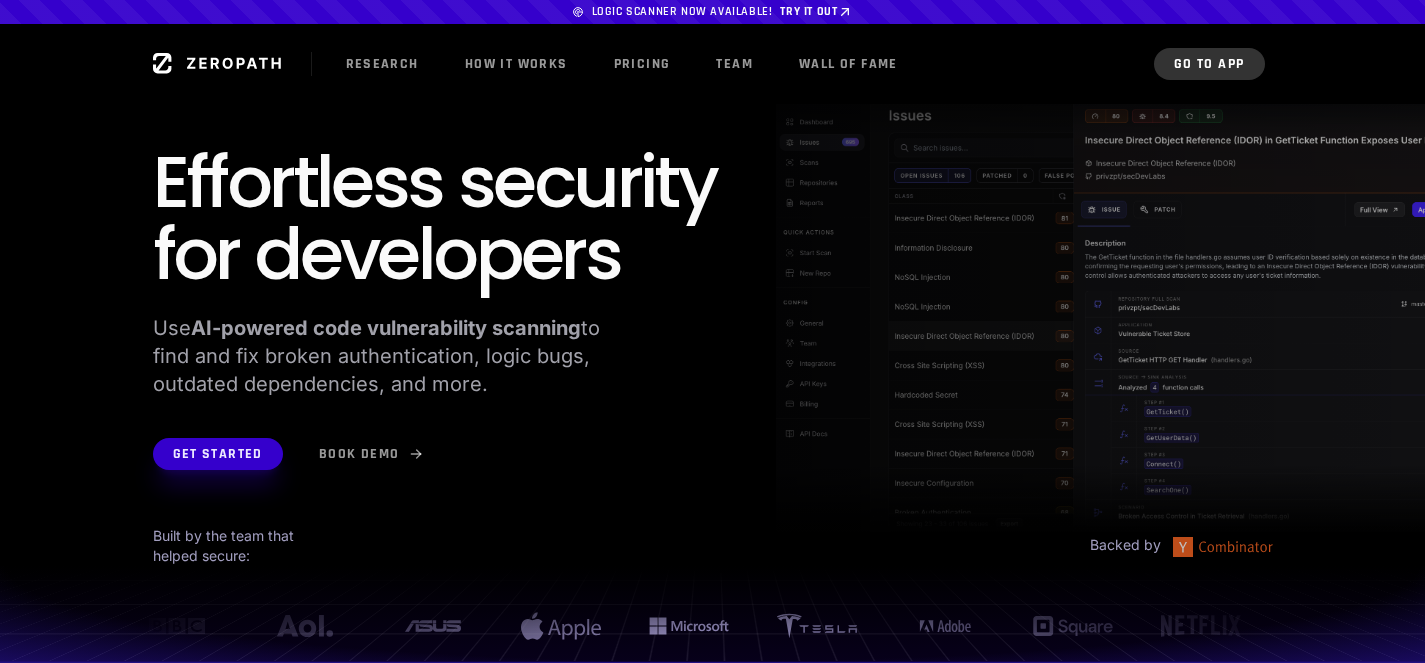 scroll, scrollTop: 0, scrollLeft: 0, axis: both 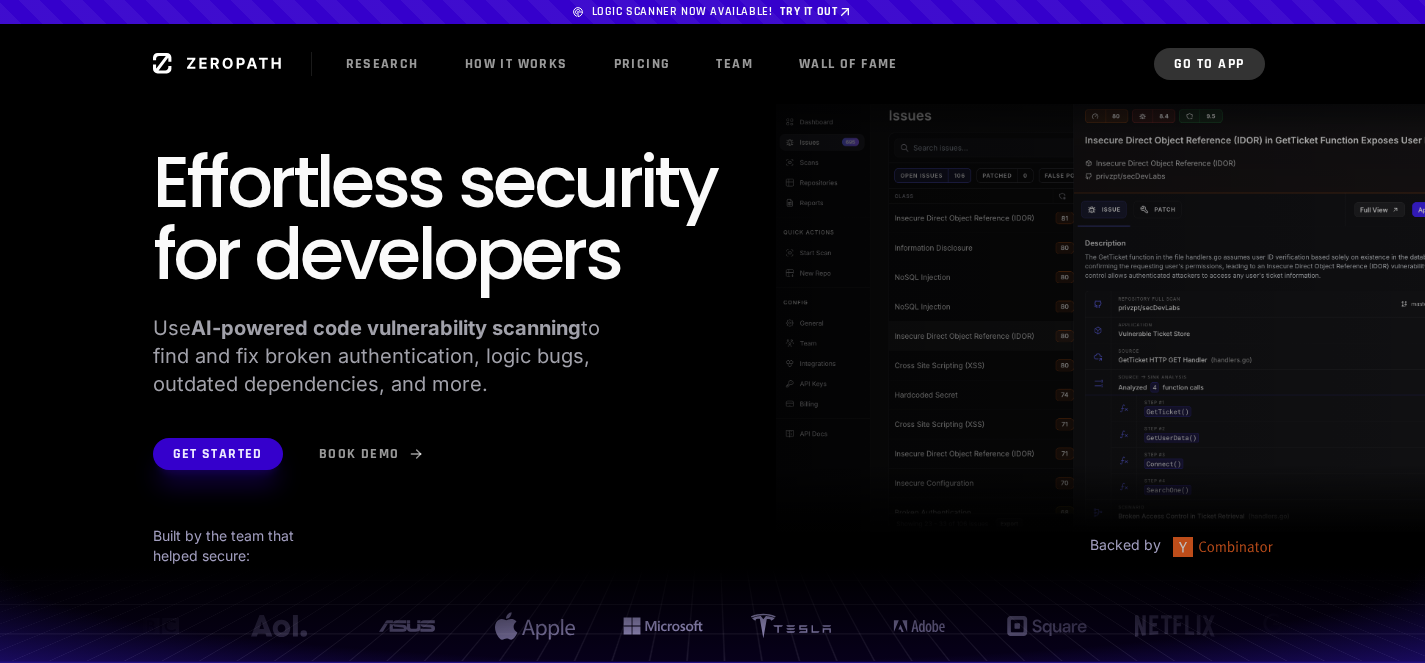 click on "Go to App" at bounding box center (1209, 64) 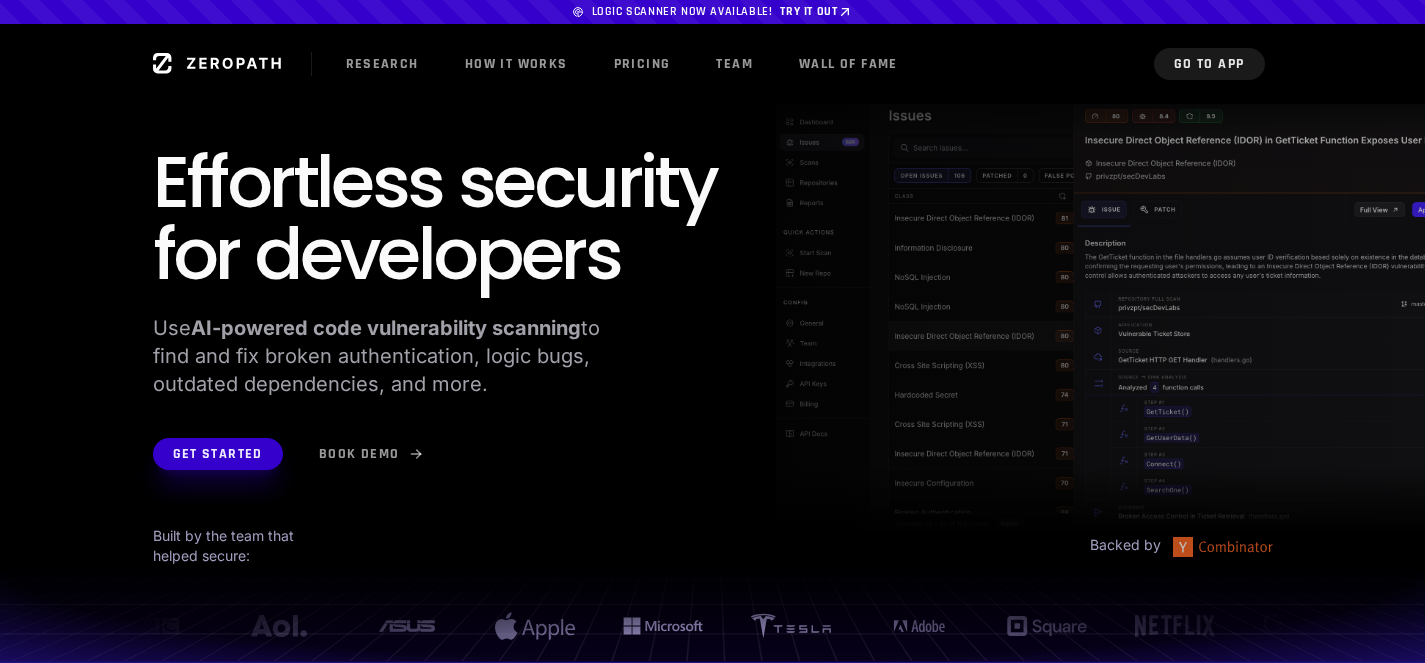 scroll, scrollTop: 0, scrollLeft: 29, axis: horizontal 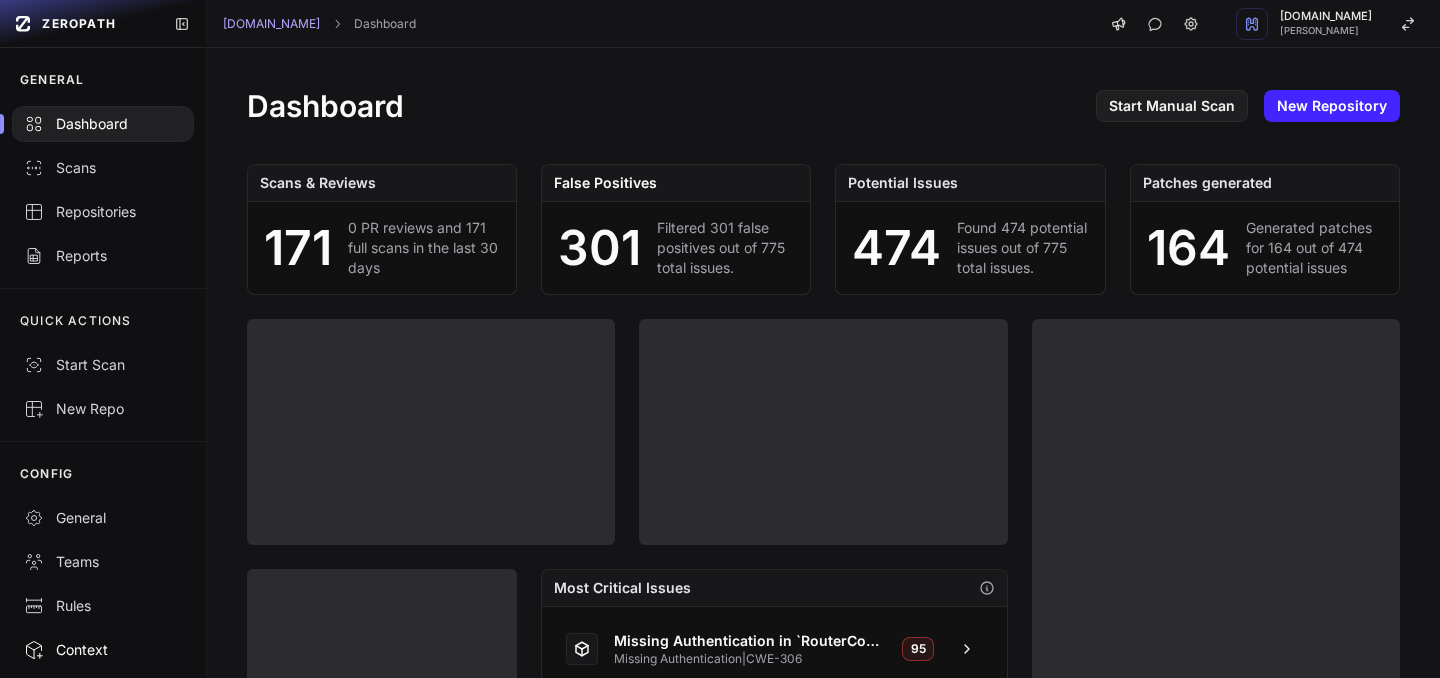click on "Context" at bounding box center (103, 650) 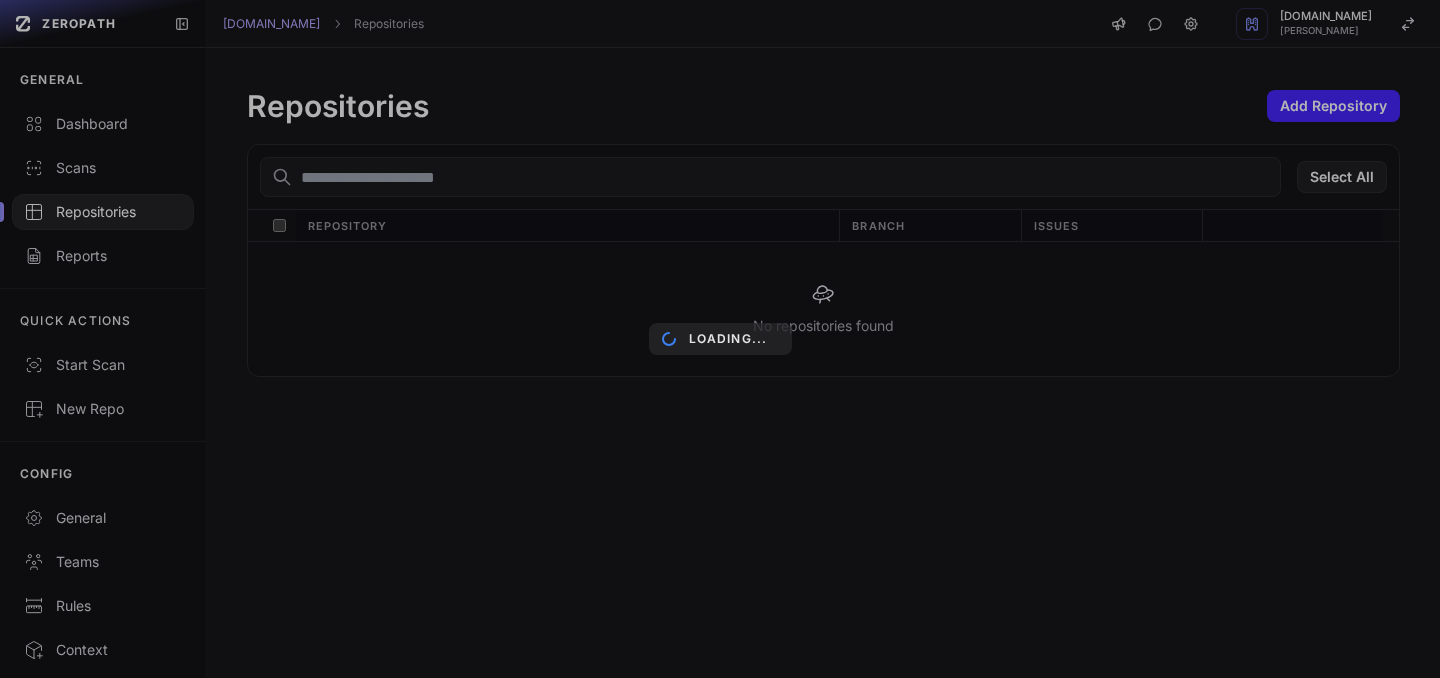scroll, scrollTop: 0, scrollLeft: 0, axis: both 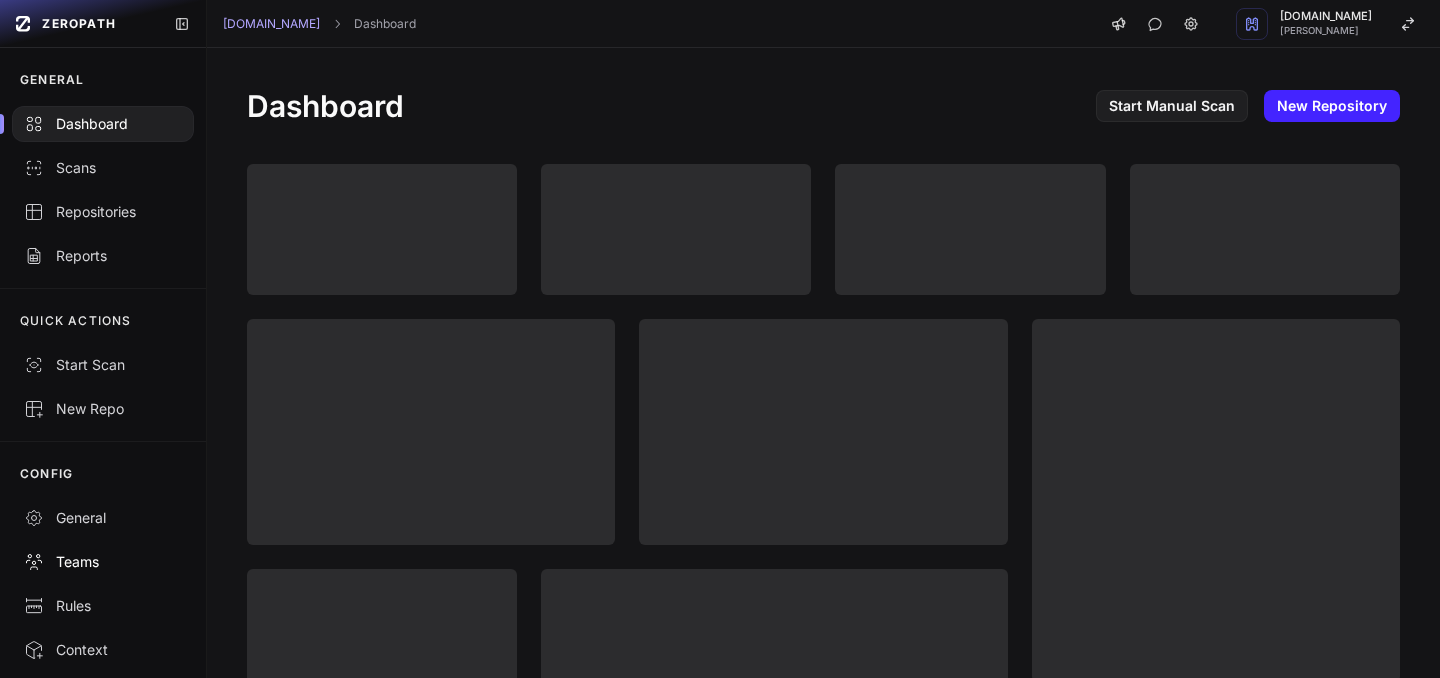 click on "Teams" at bounding box center [103, 562] 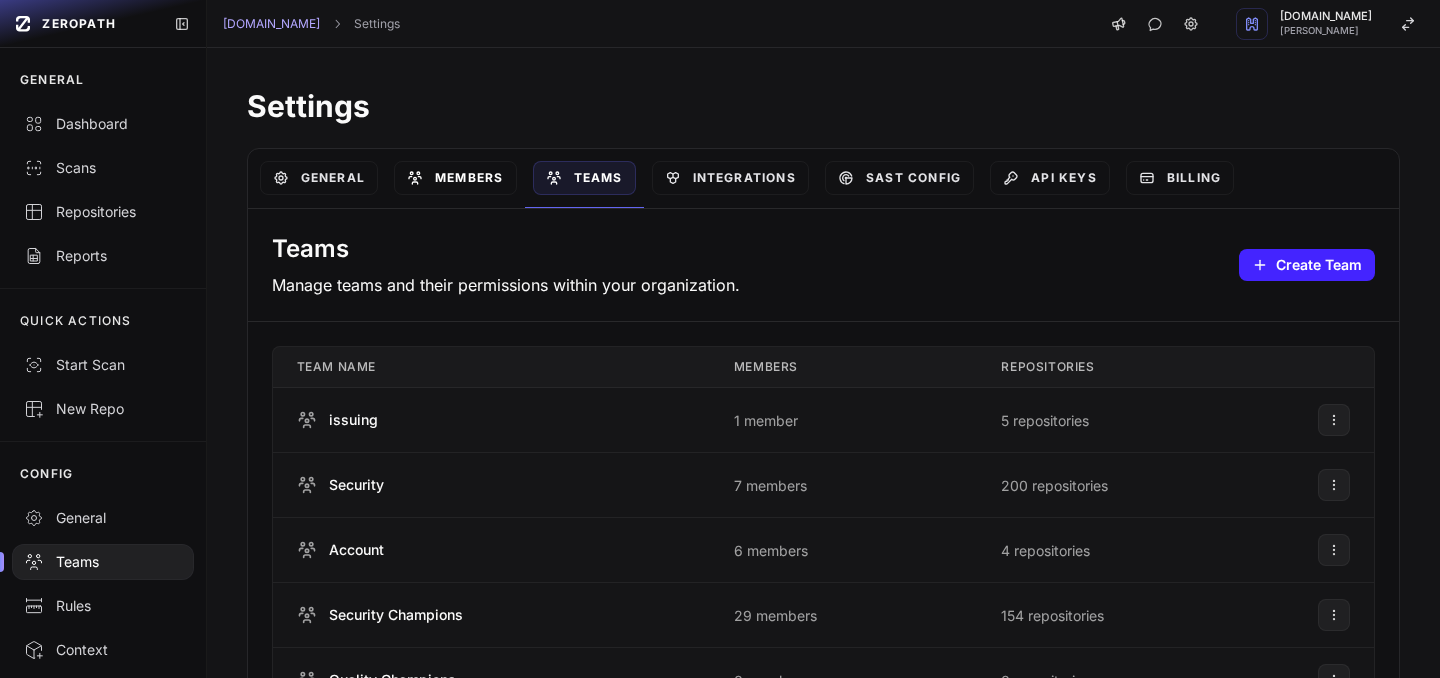 click on "Members" at bounding box center [455, 178] 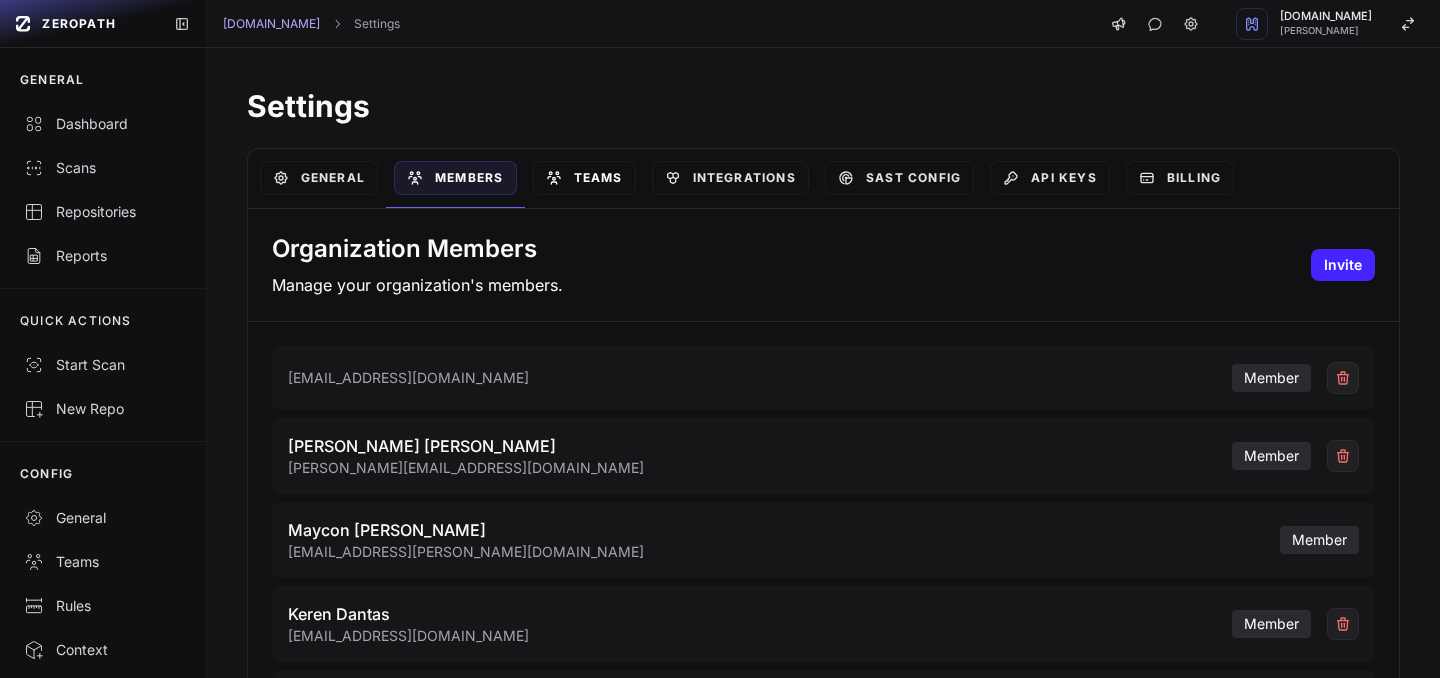 click on "Teams" at bounding box center [584, 178] 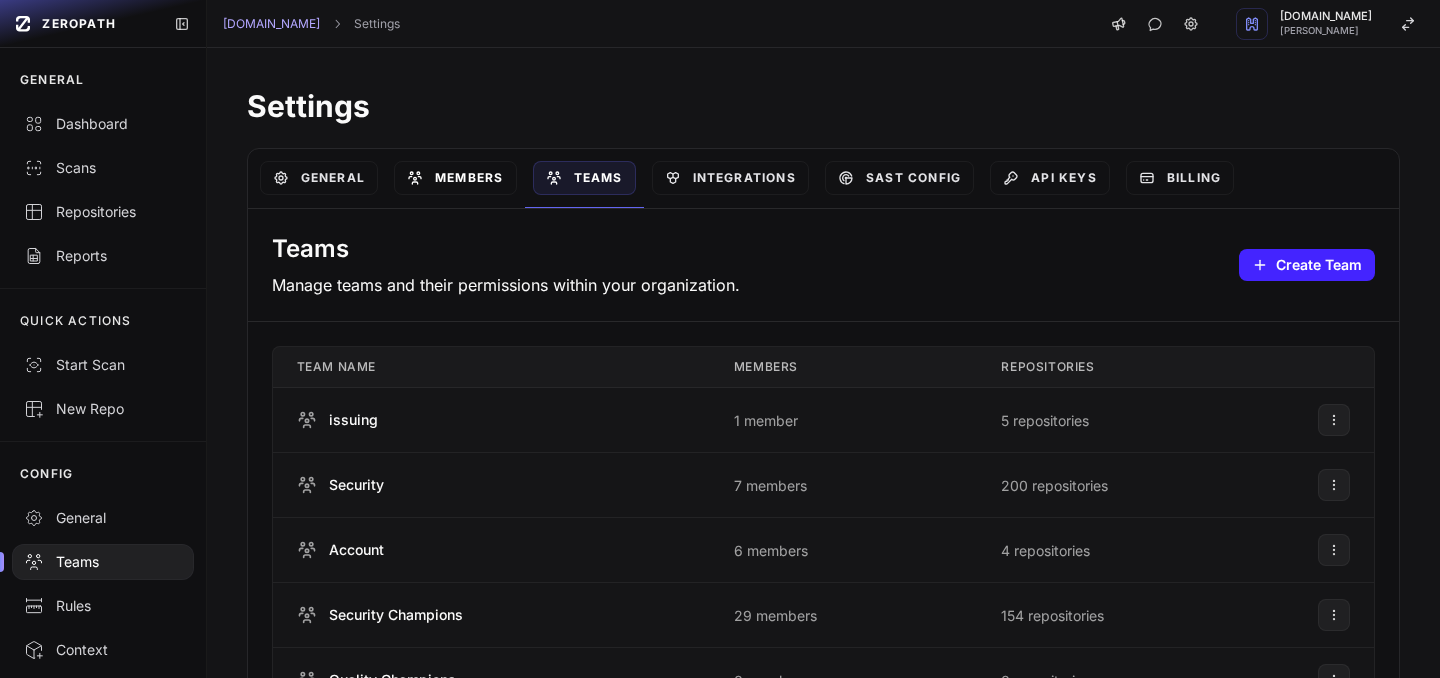 click on "Members" at bounding box center [455, 178] 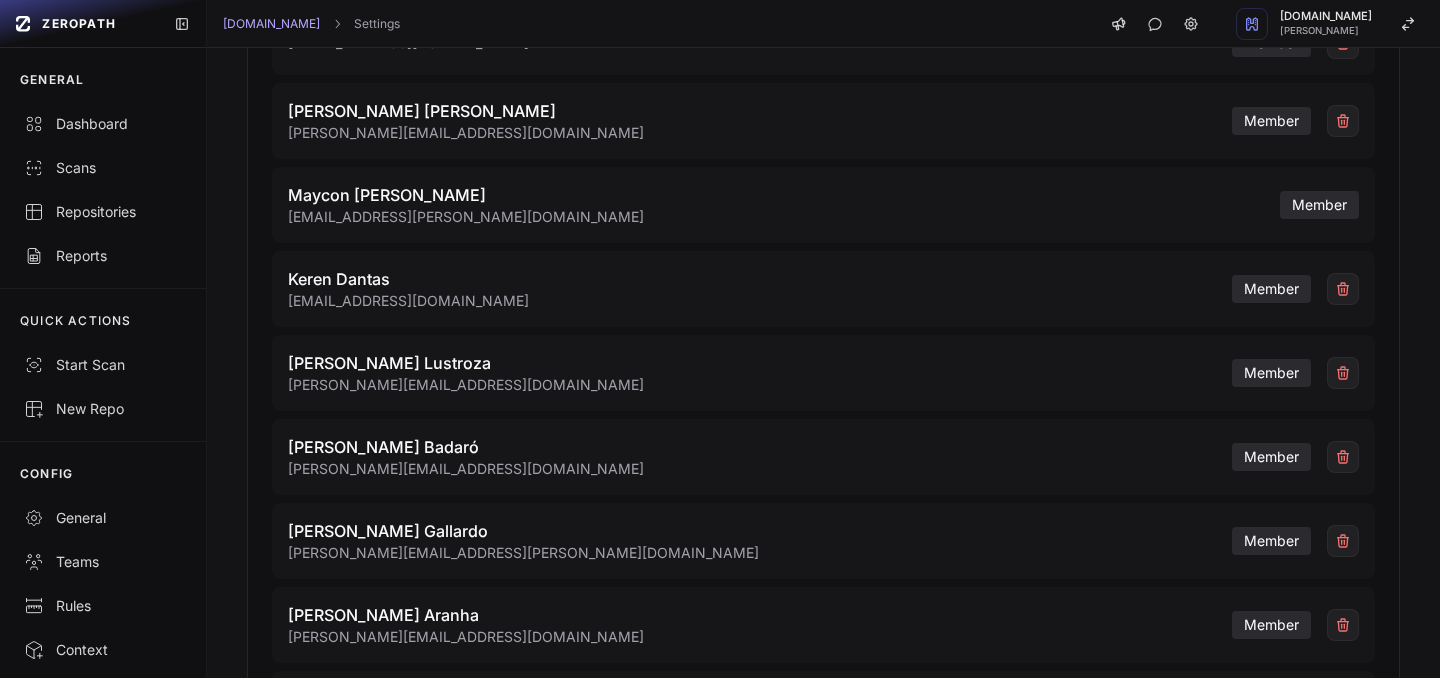 scroll, scrollTop: 1247, scrollLeft: 0, axis: vertical 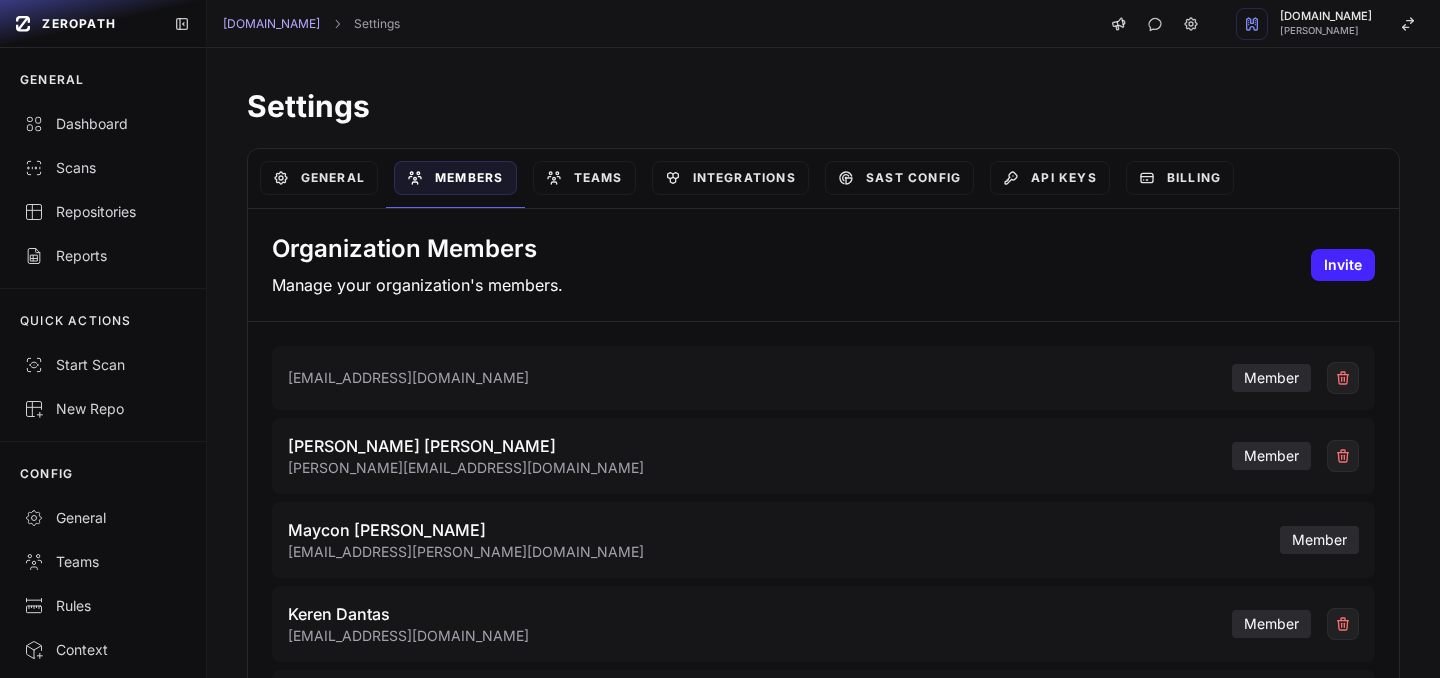 click on "Organization Members   Manage your organization's members.   Invite" at bounding box center (823, 265) 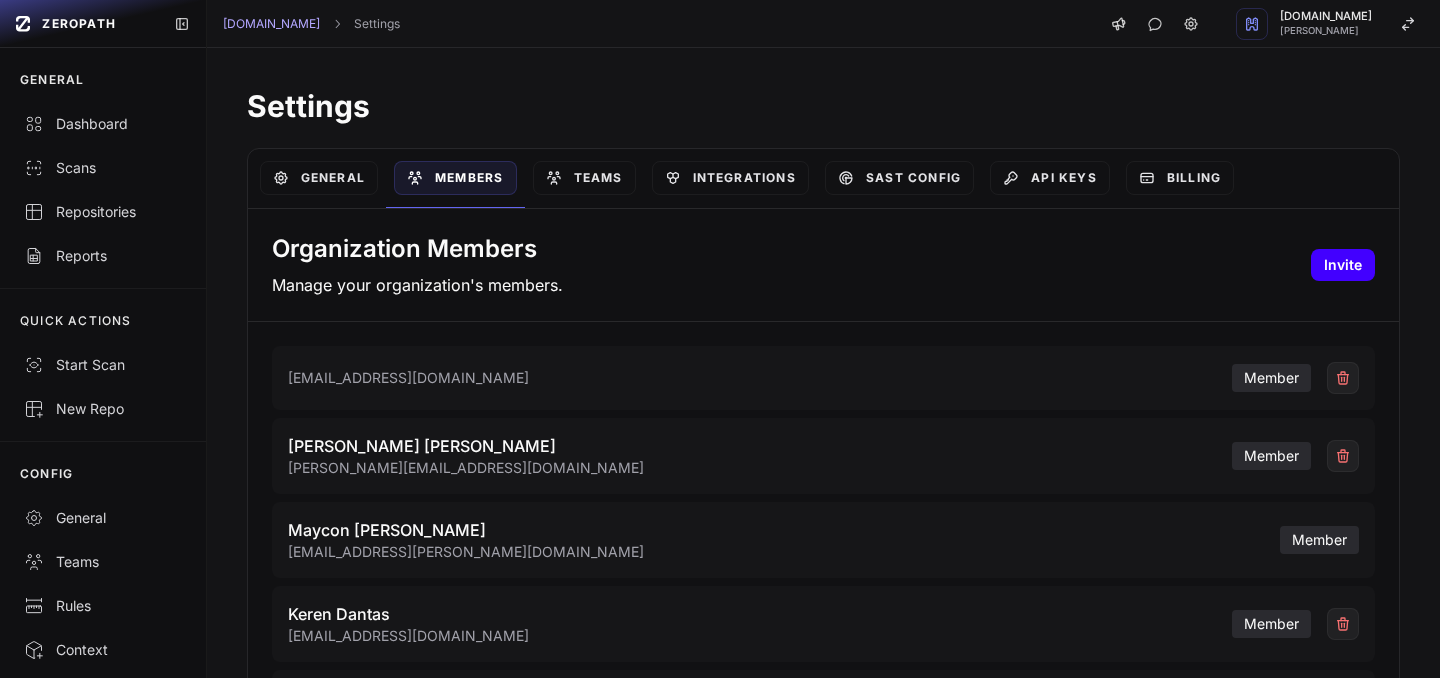 click on "Invite" at bounding box center [1343, 265] 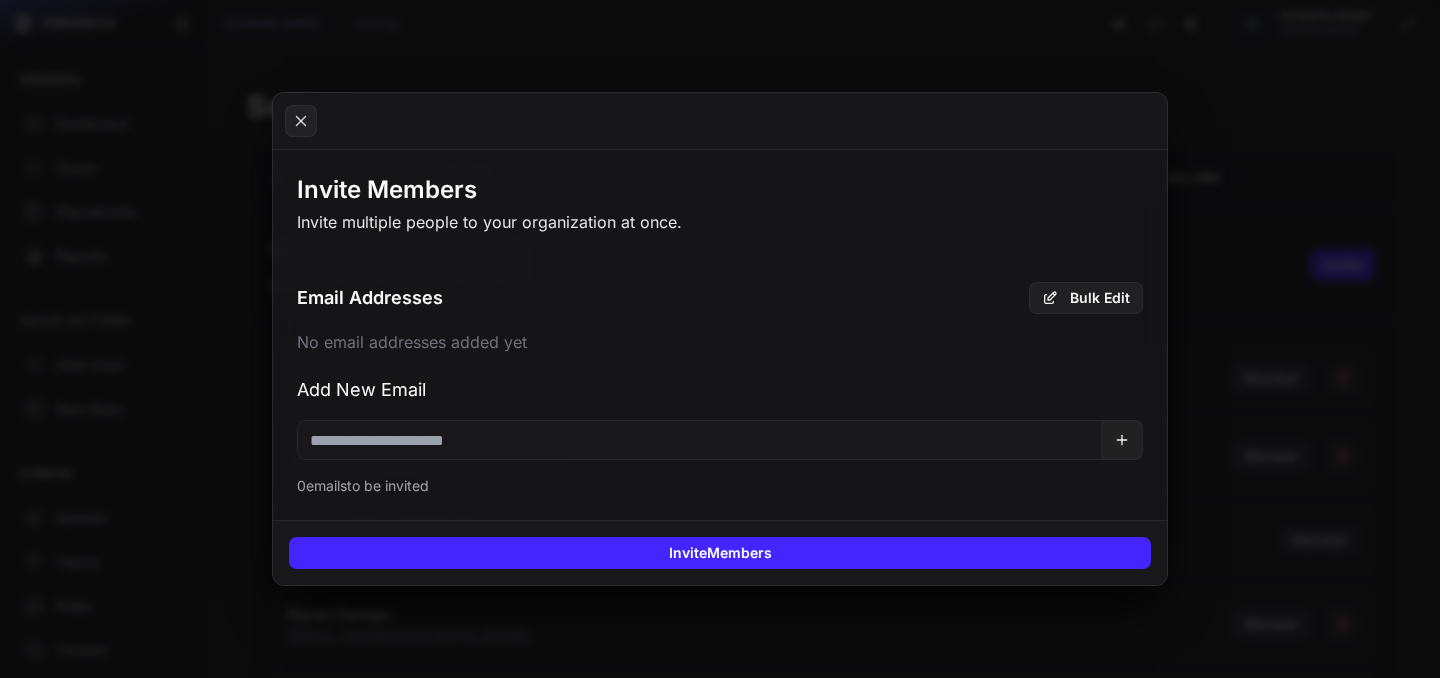 click at bounding box center (699, 440) 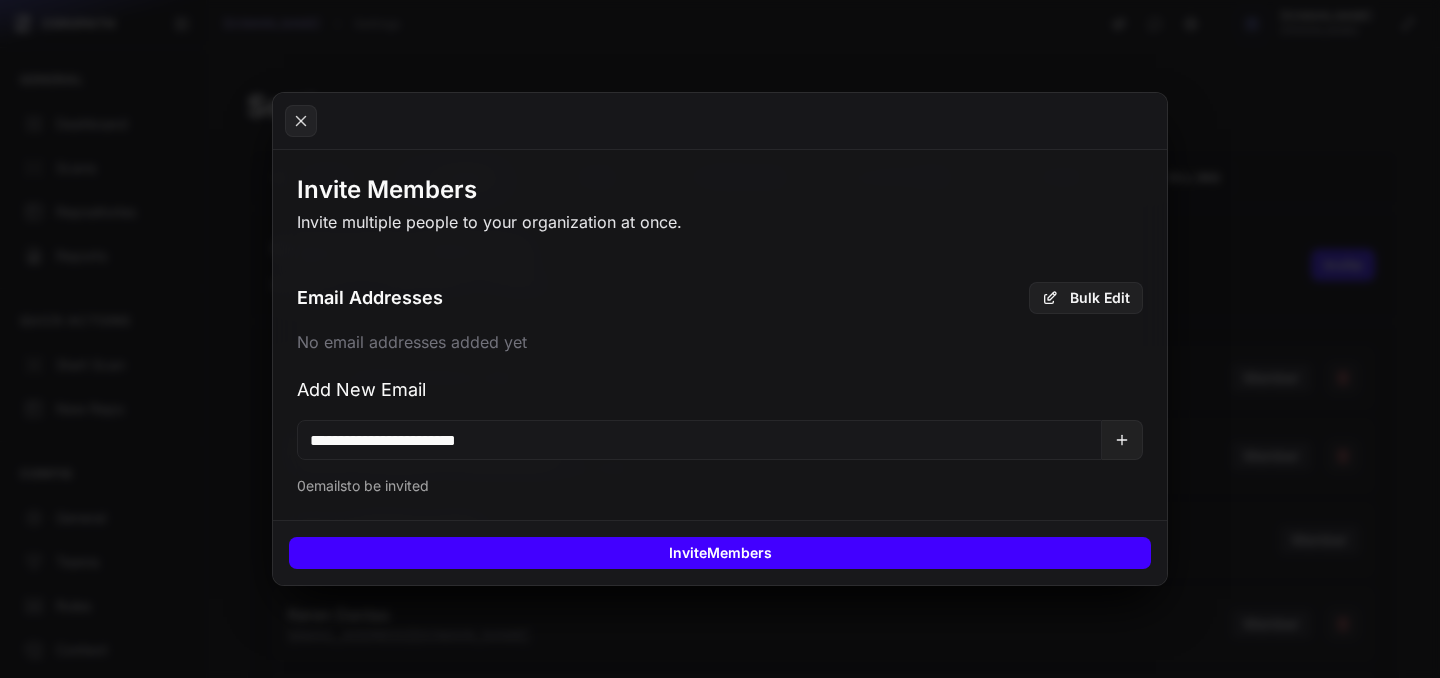 type on "**********" 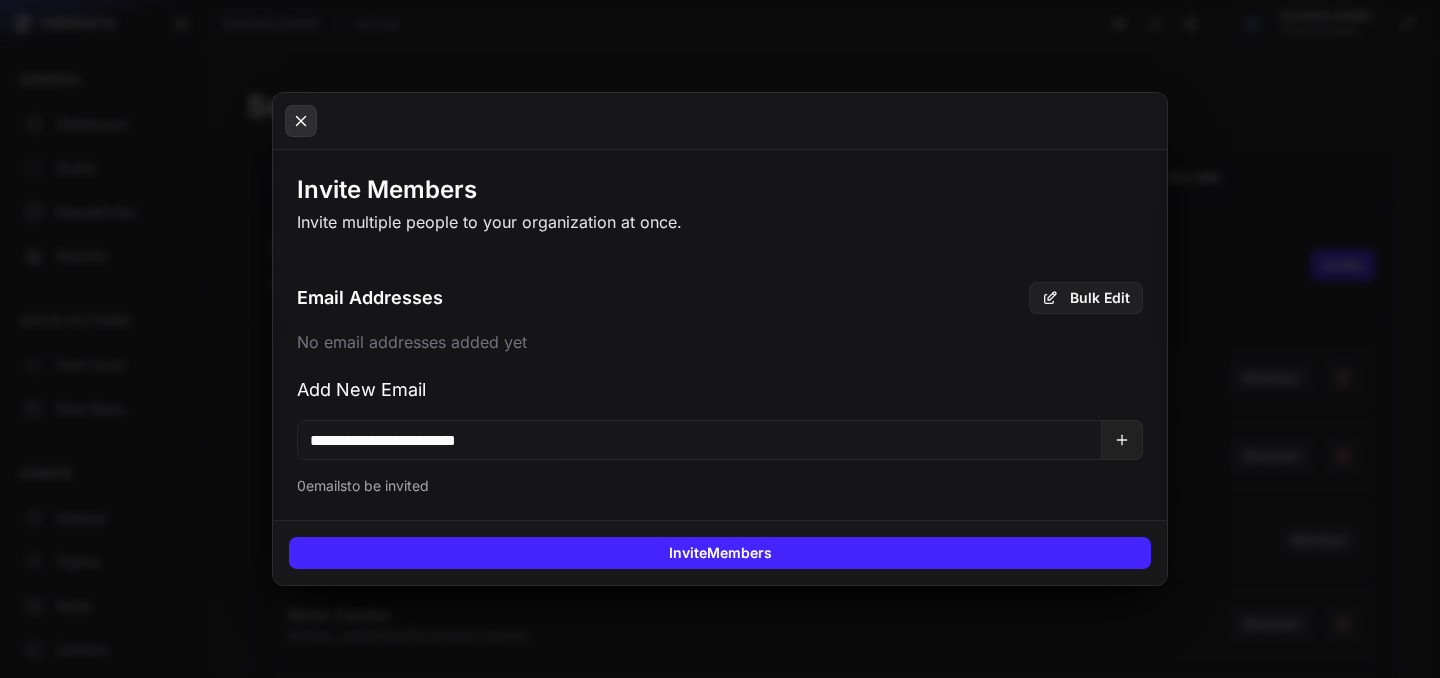 click 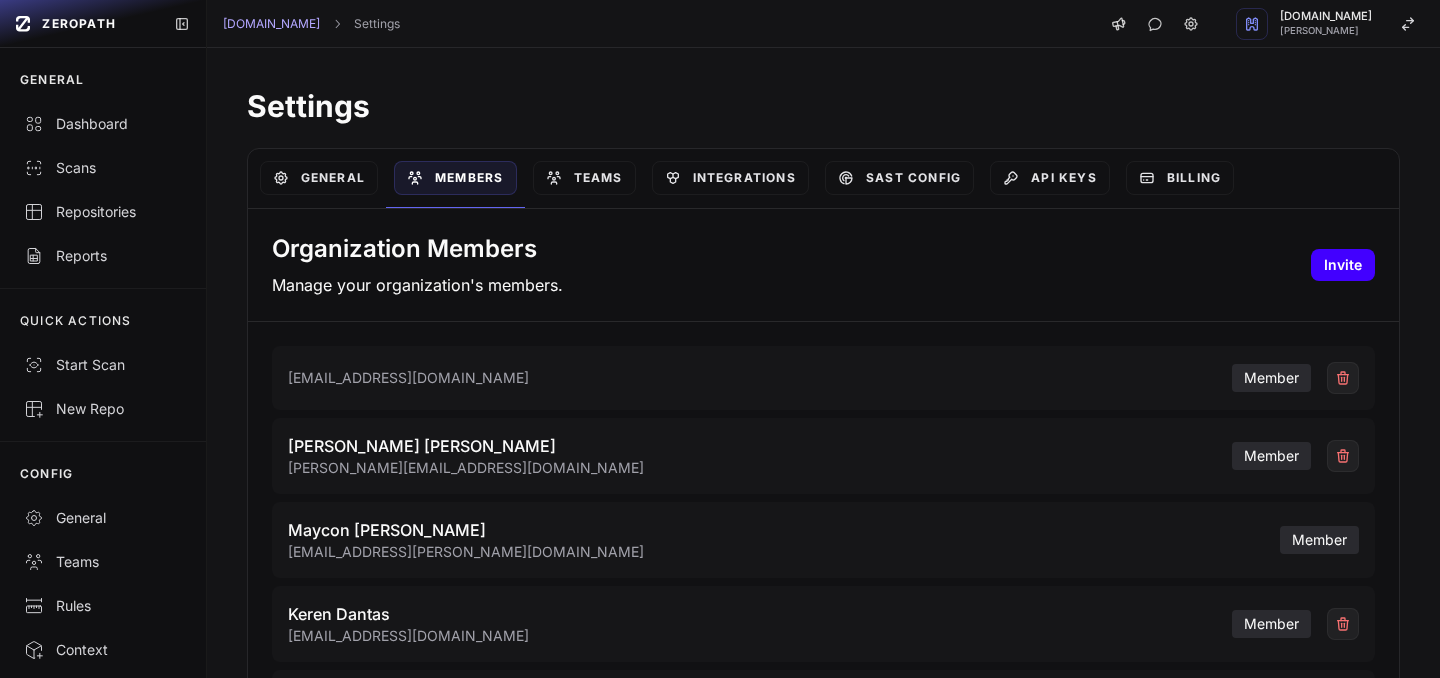 click on "Invite" at bounding box center (1343, 265) 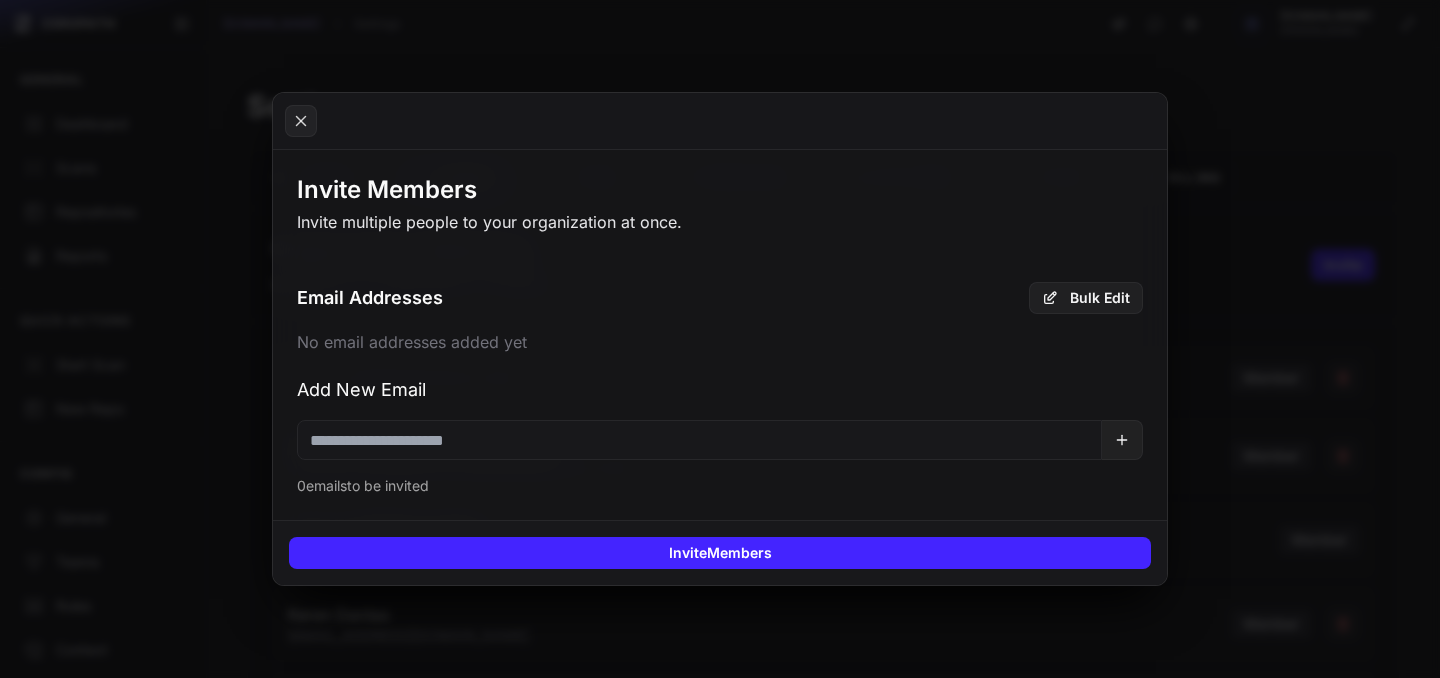 click at bounding box center (699, 440) 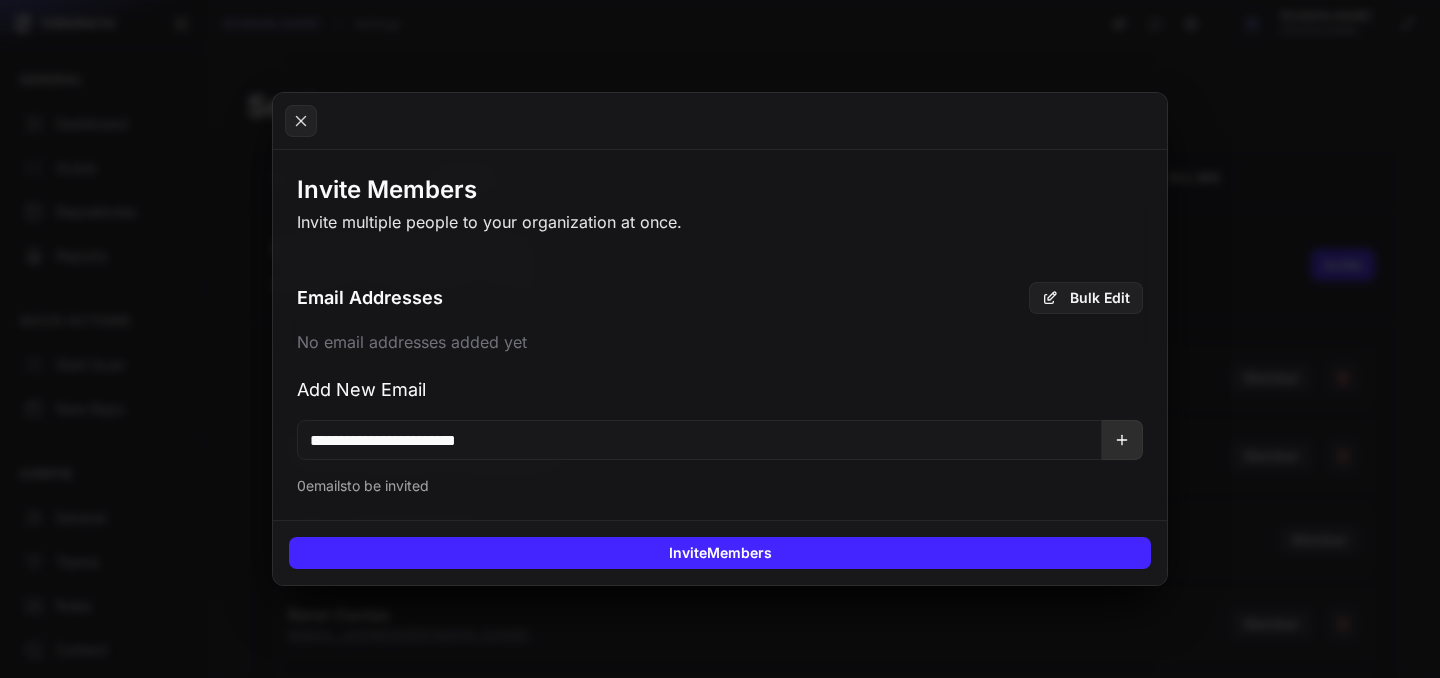 type on "**********" 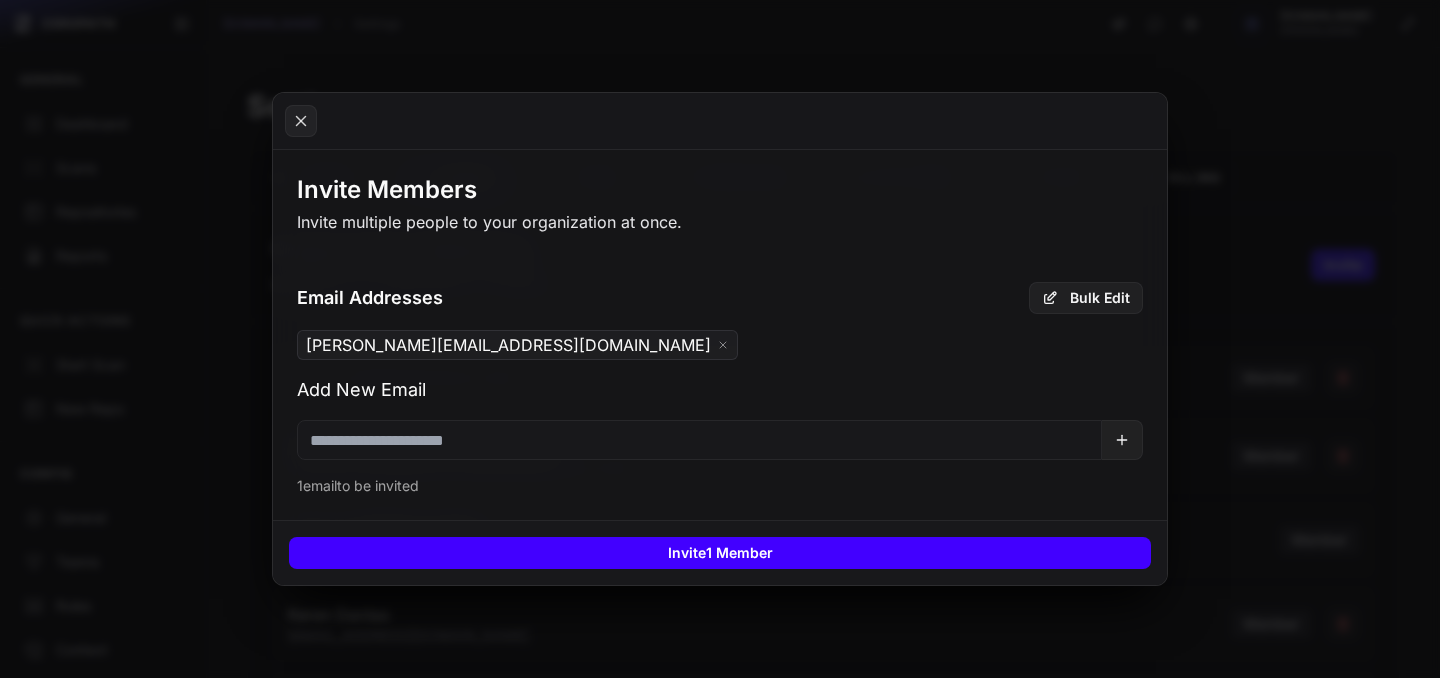 click on "Invite  1 Member" at bounding box center [720, 553] 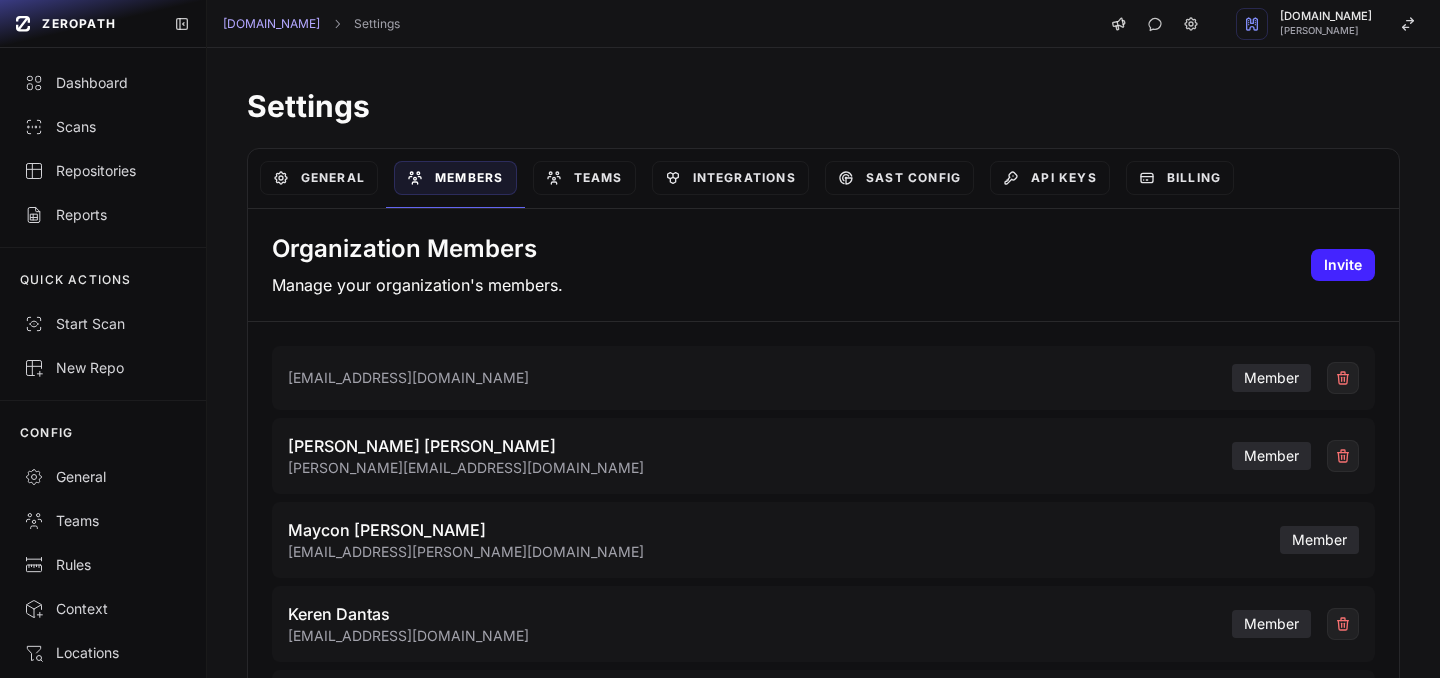 scroll, scrollTop: 40, scrollLeft: 0, axis: vertical 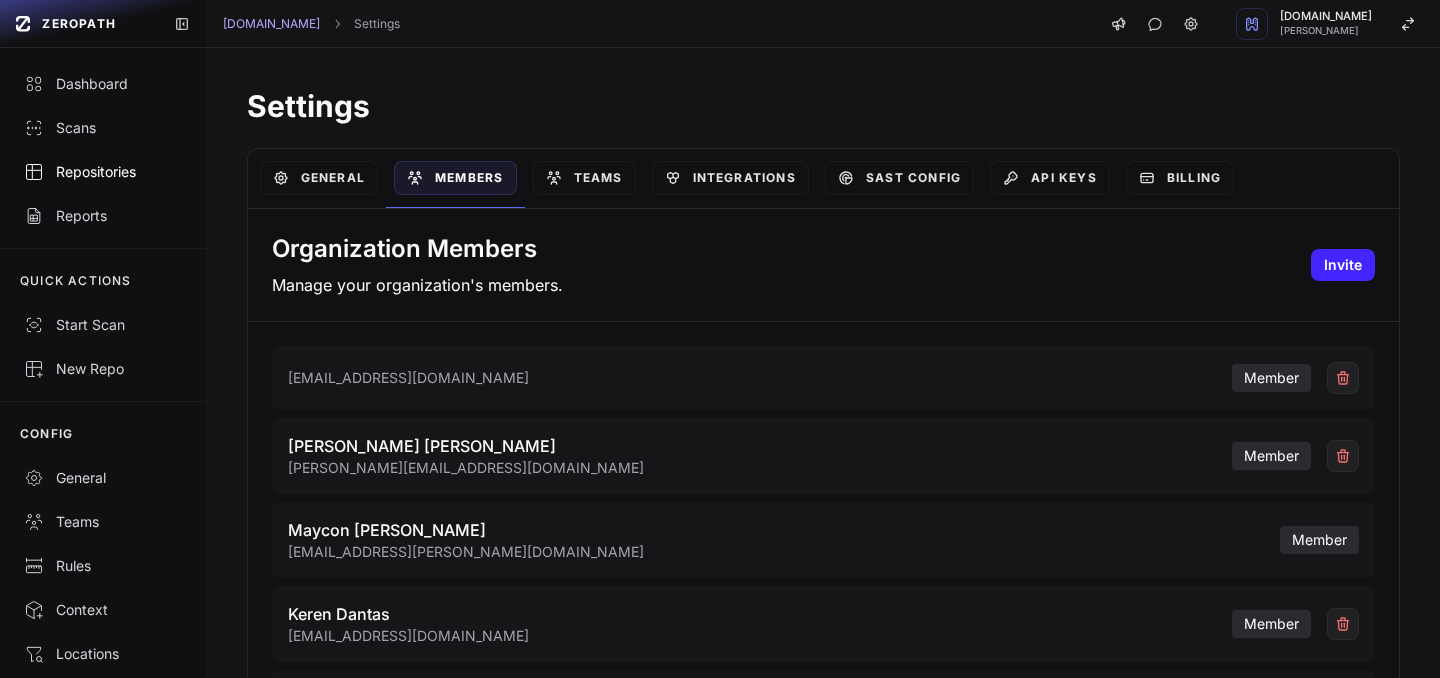 click on "Repositories" at bounding box center (103, 172) 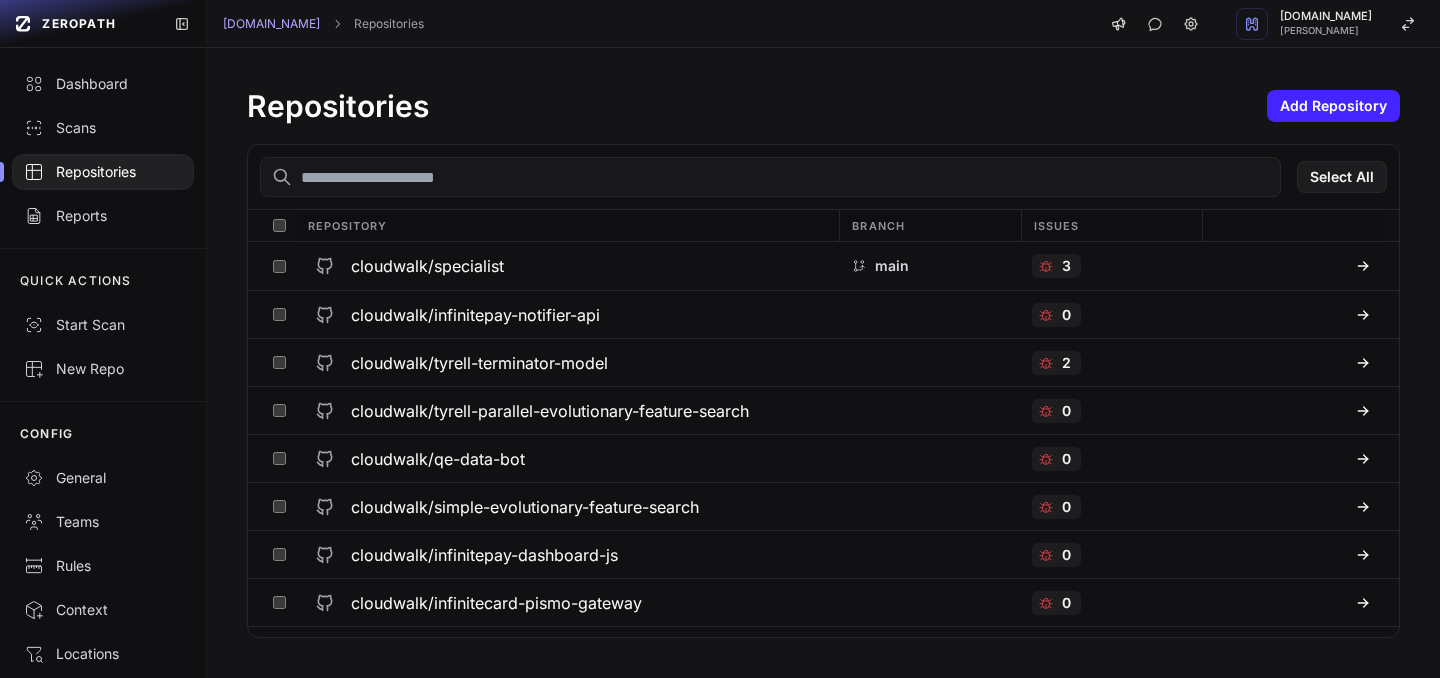 click at bounding box center [770, 177] 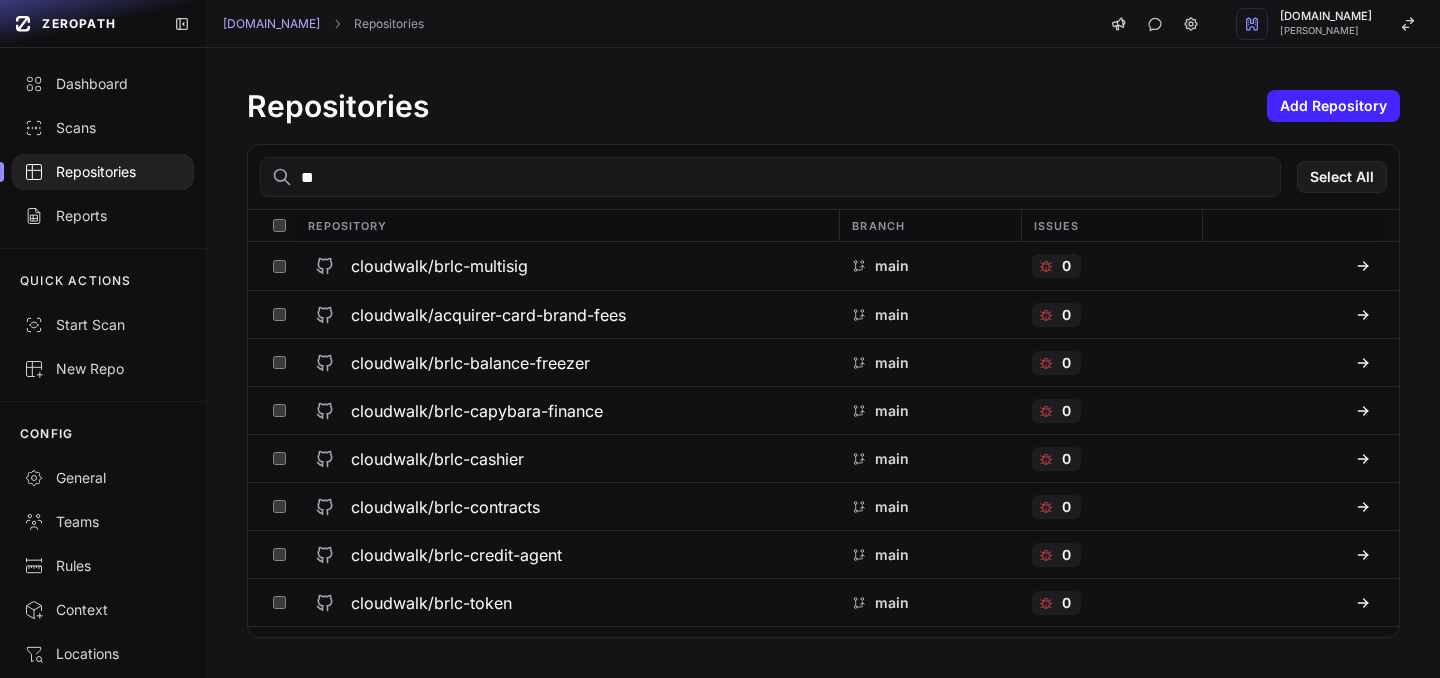 type on "*" 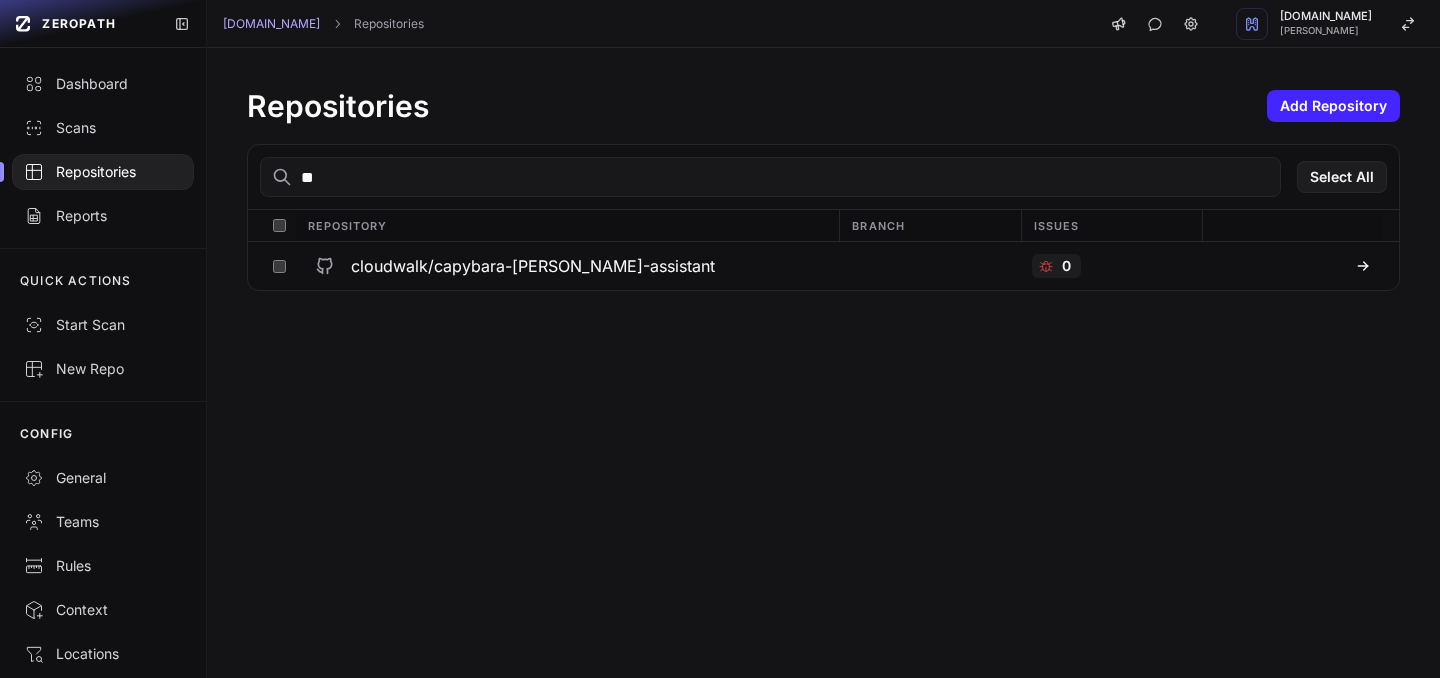 type on "*" 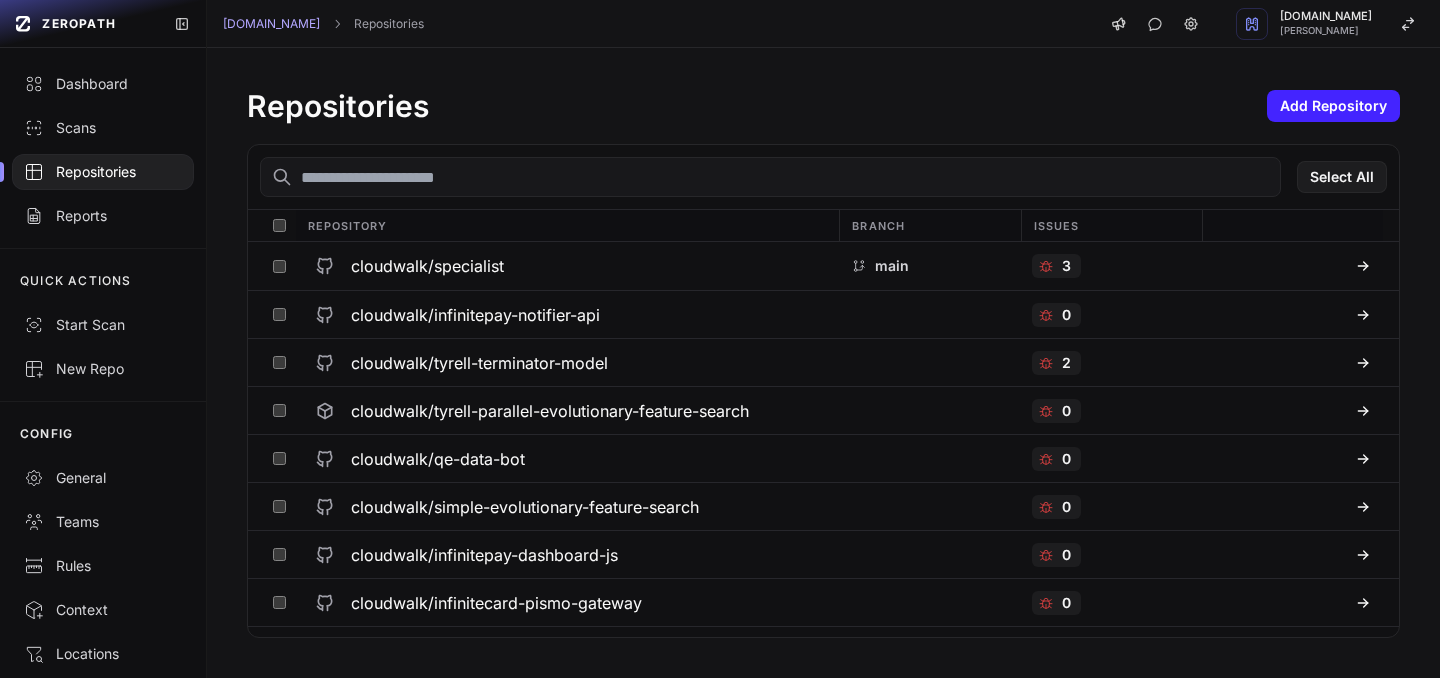 type 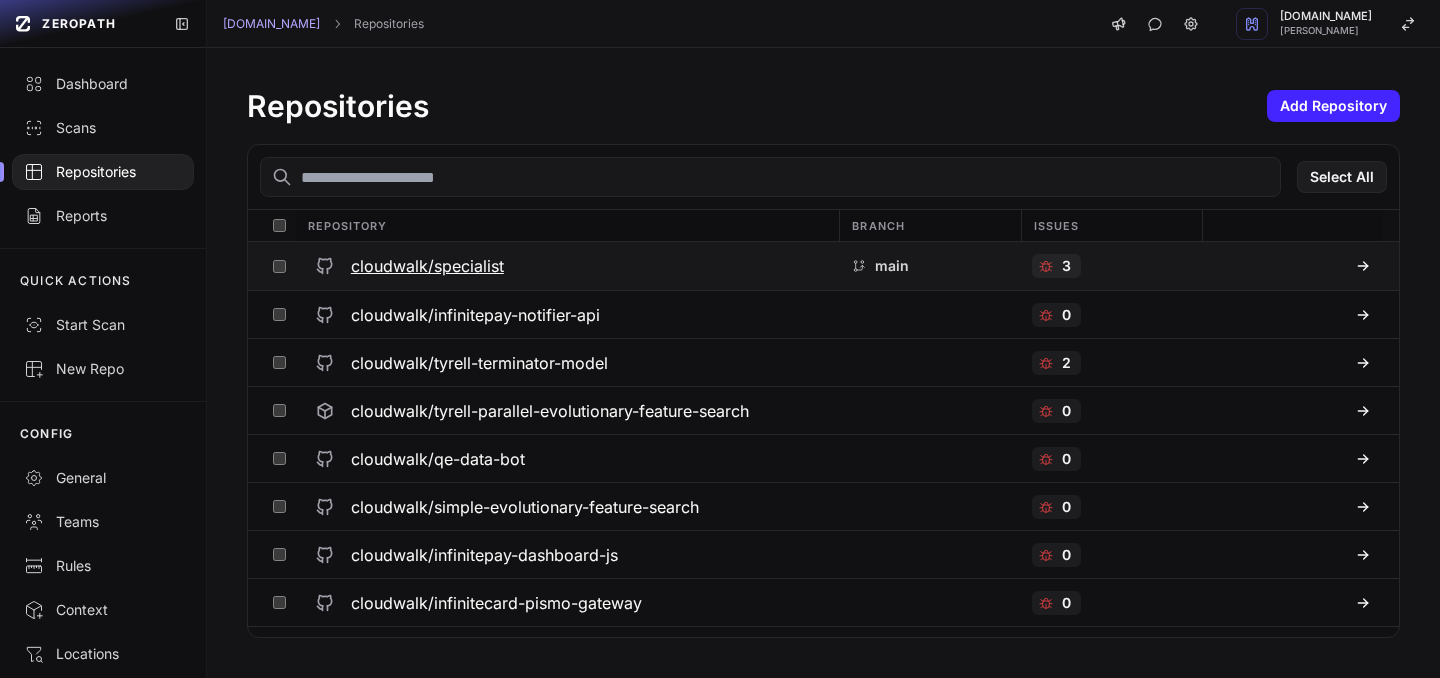 click on "cloudwalk/specialist" at bounding box center (427, 266) 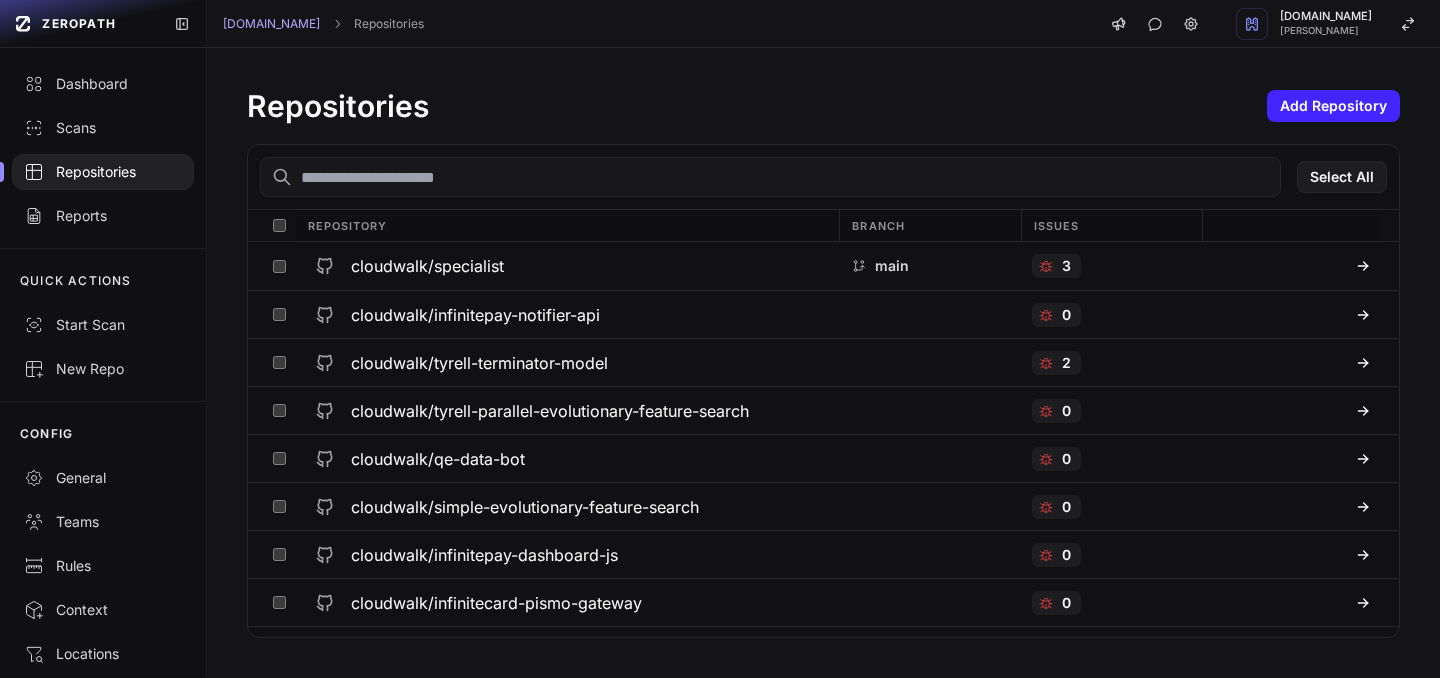 click at bounding box center [770, 177] 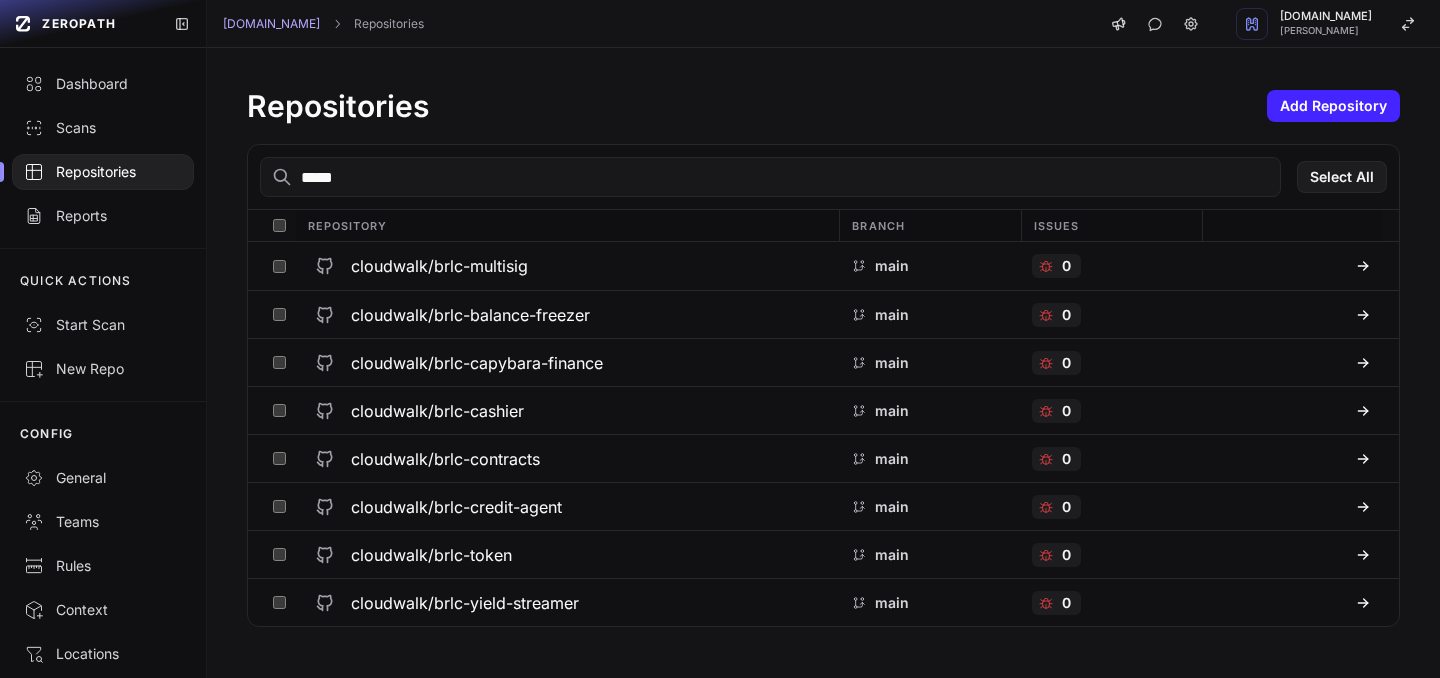 type on "*****" 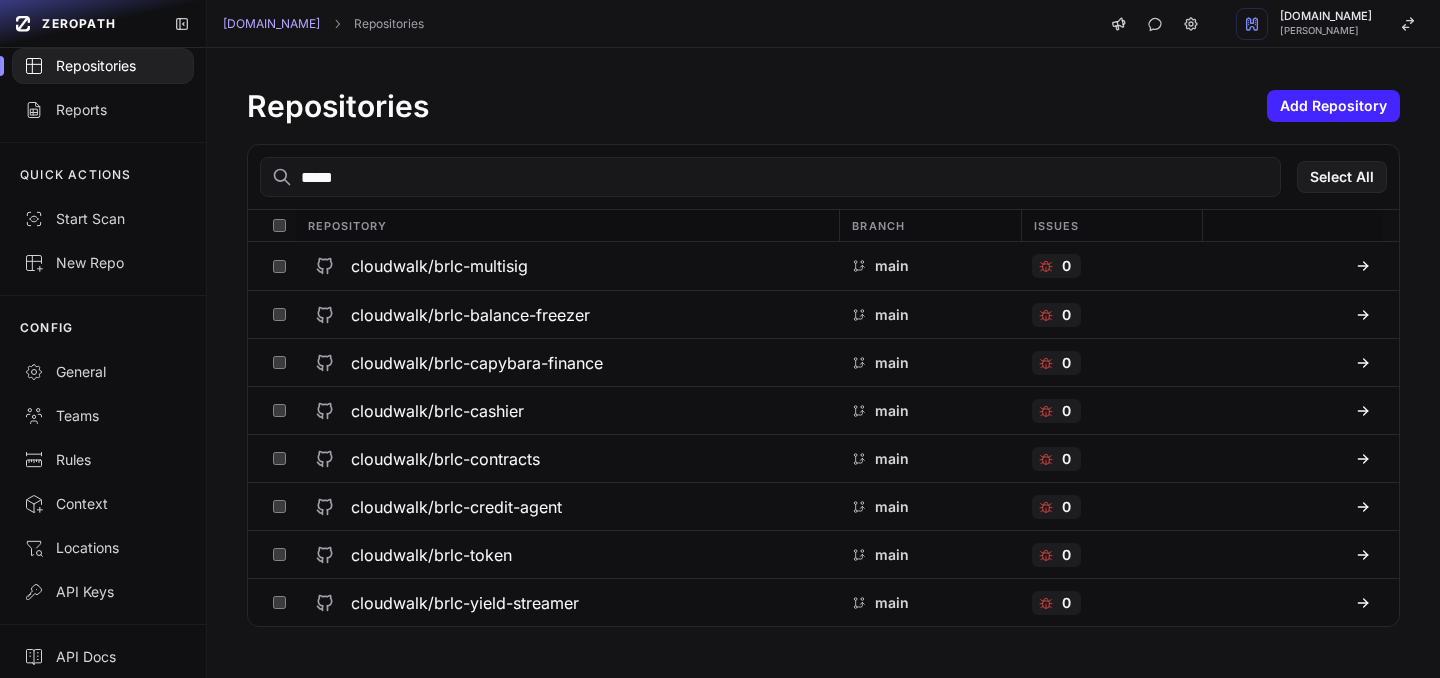 scroll, scrollTop: 157, scrollLeft: 0, axis: vertical 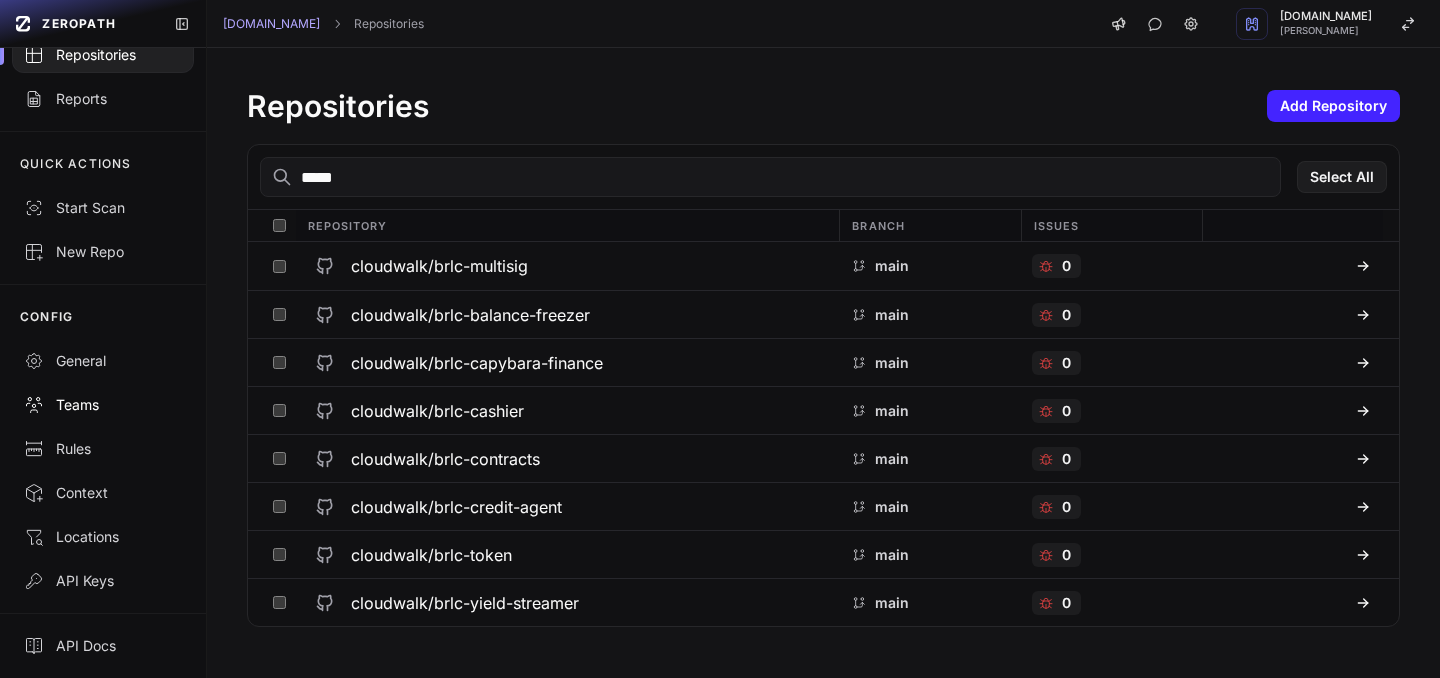 click on "Teams" at bounding box center (103, 405) 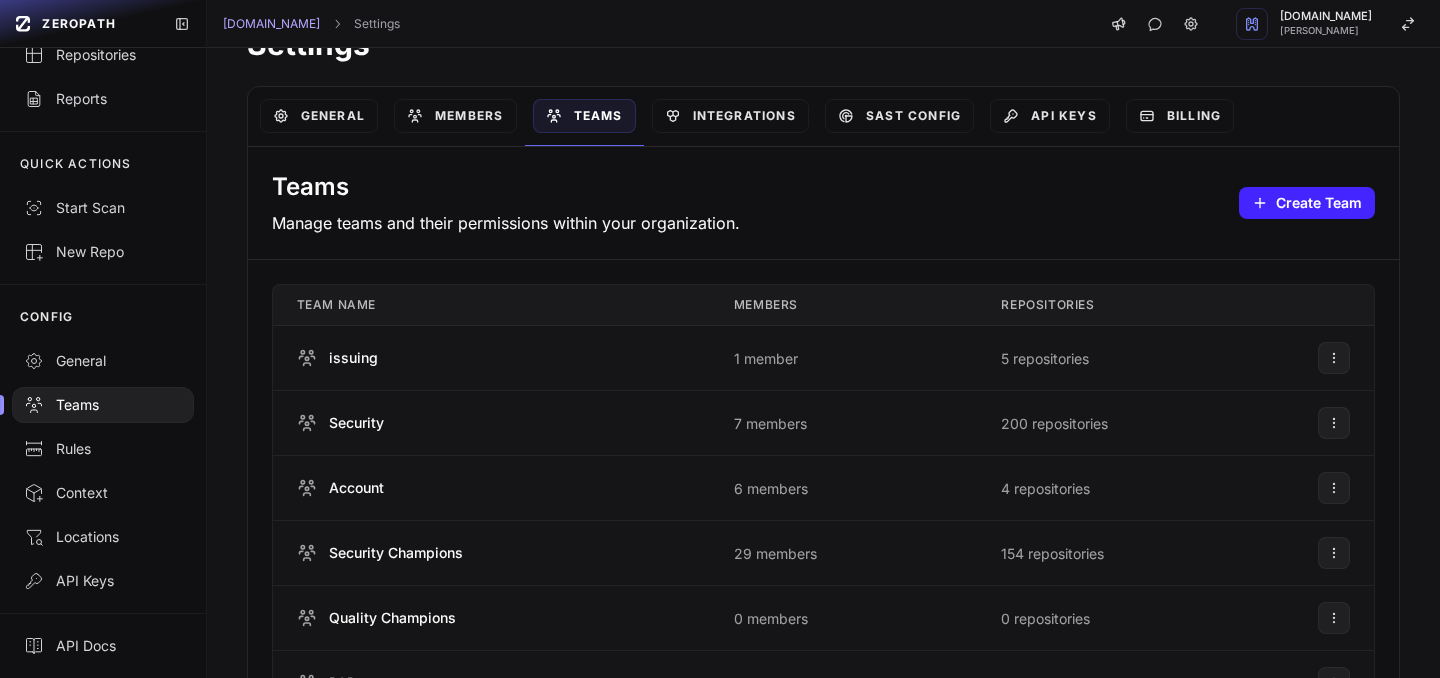 scroll, scrollTop: 62, scrollLeft: 0, axis: vertical 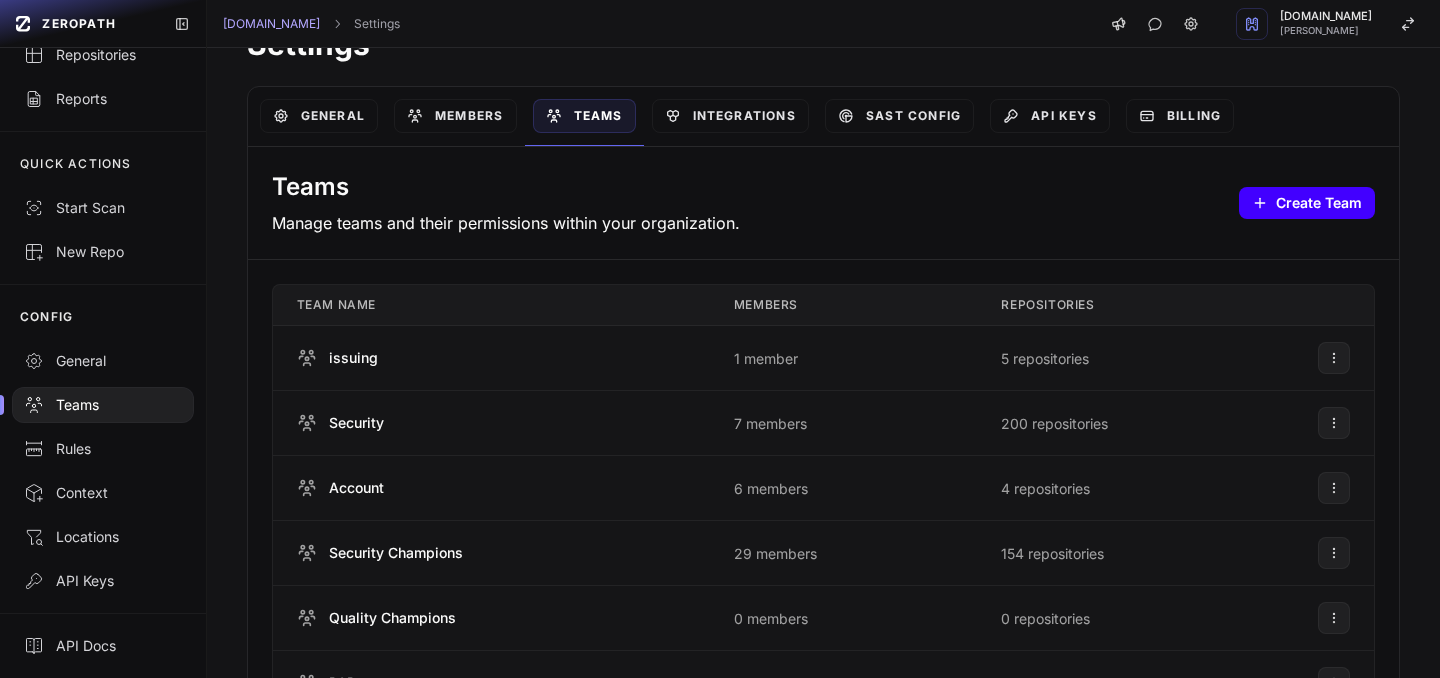 click on "Create Team" at bounding box center (1307, 203) 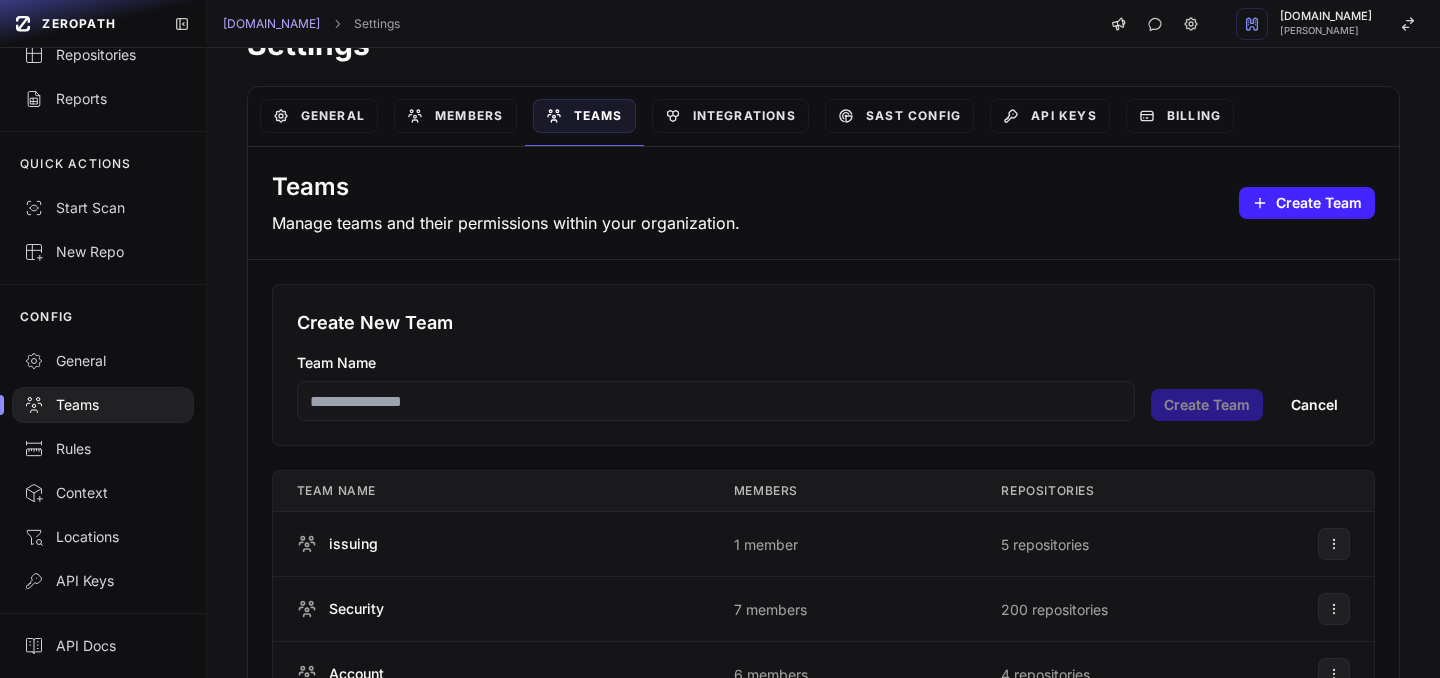 click on "Team Name" at bounding box center (716, 401) 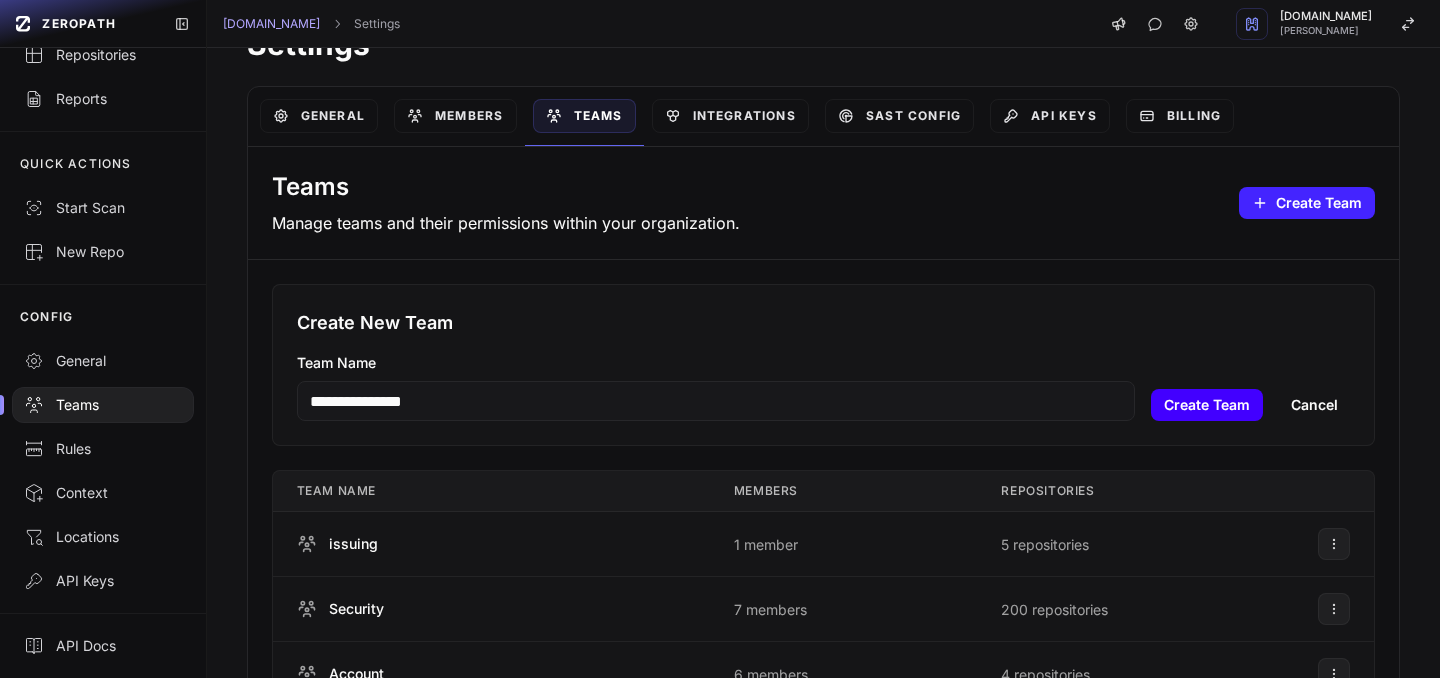 type on "**********" 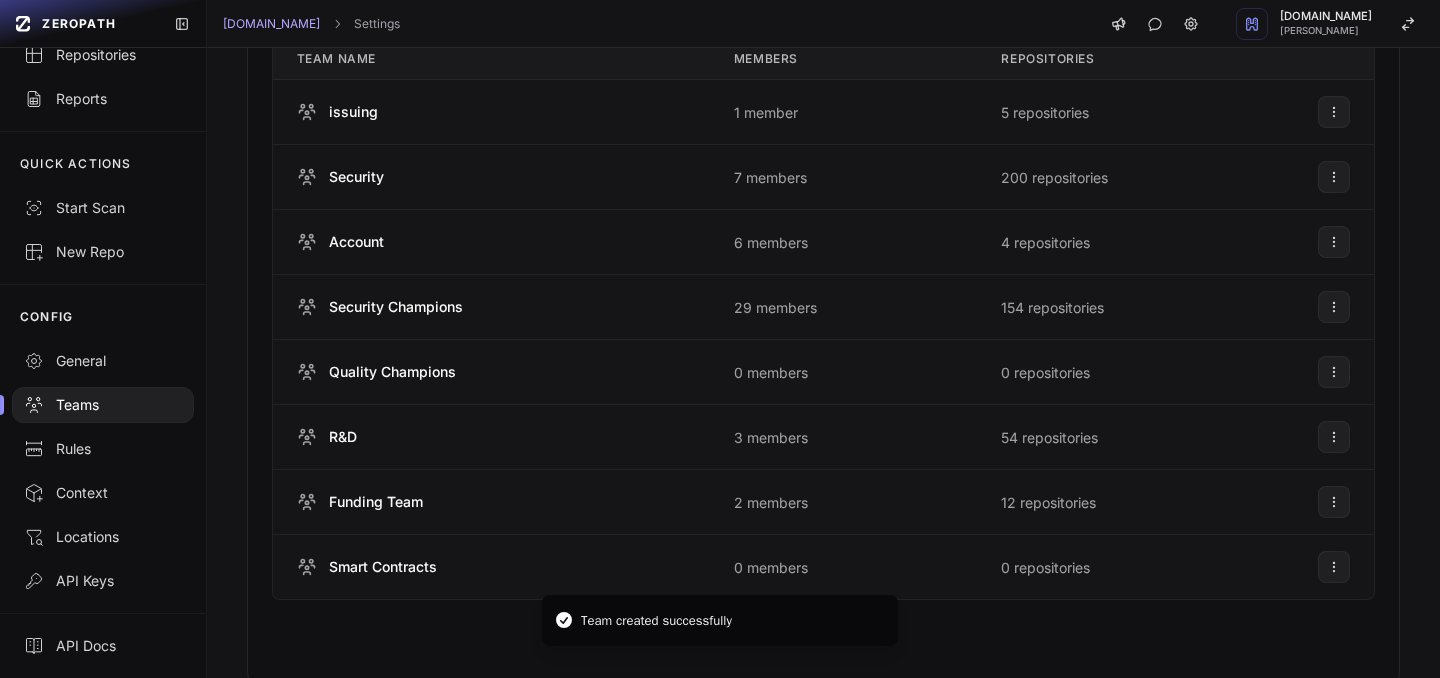 scroll, scrollTop: 315, scrollLeft: 0, axis: vertical 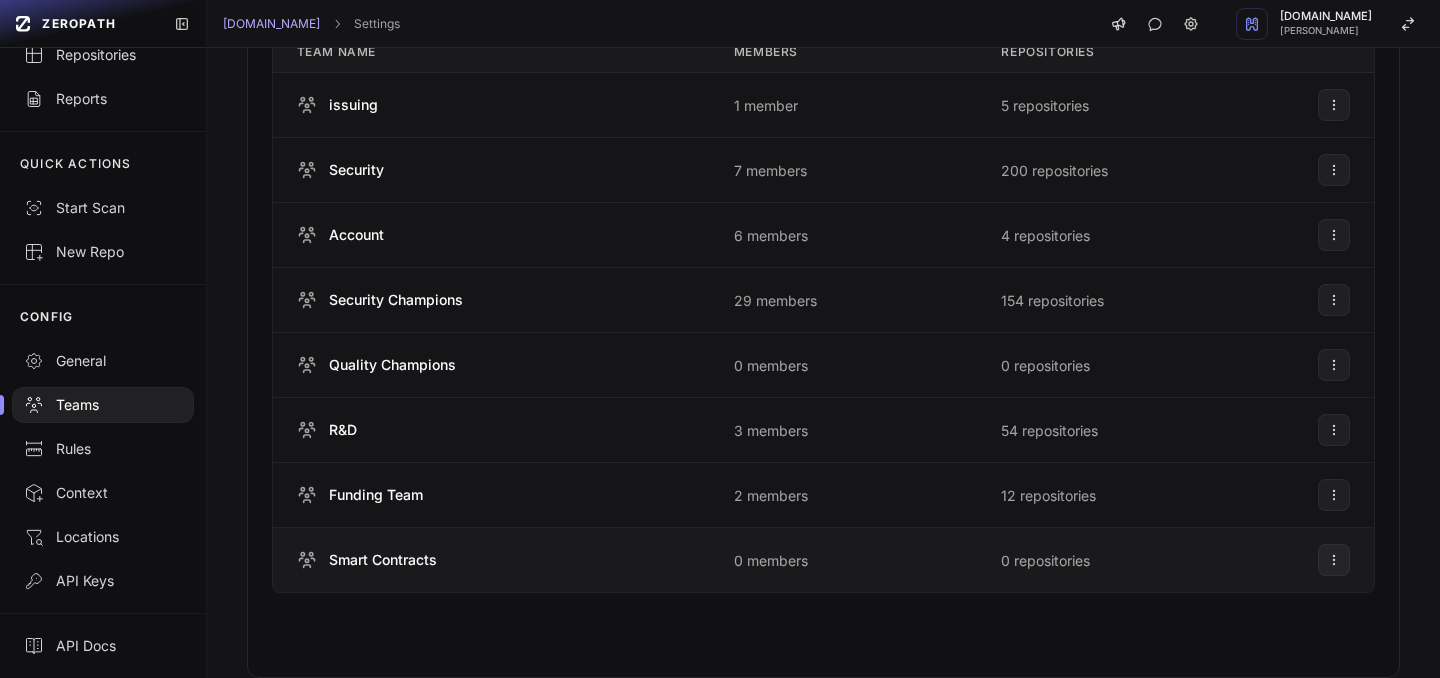 click on "0   members" at bounding box center (844, 560) 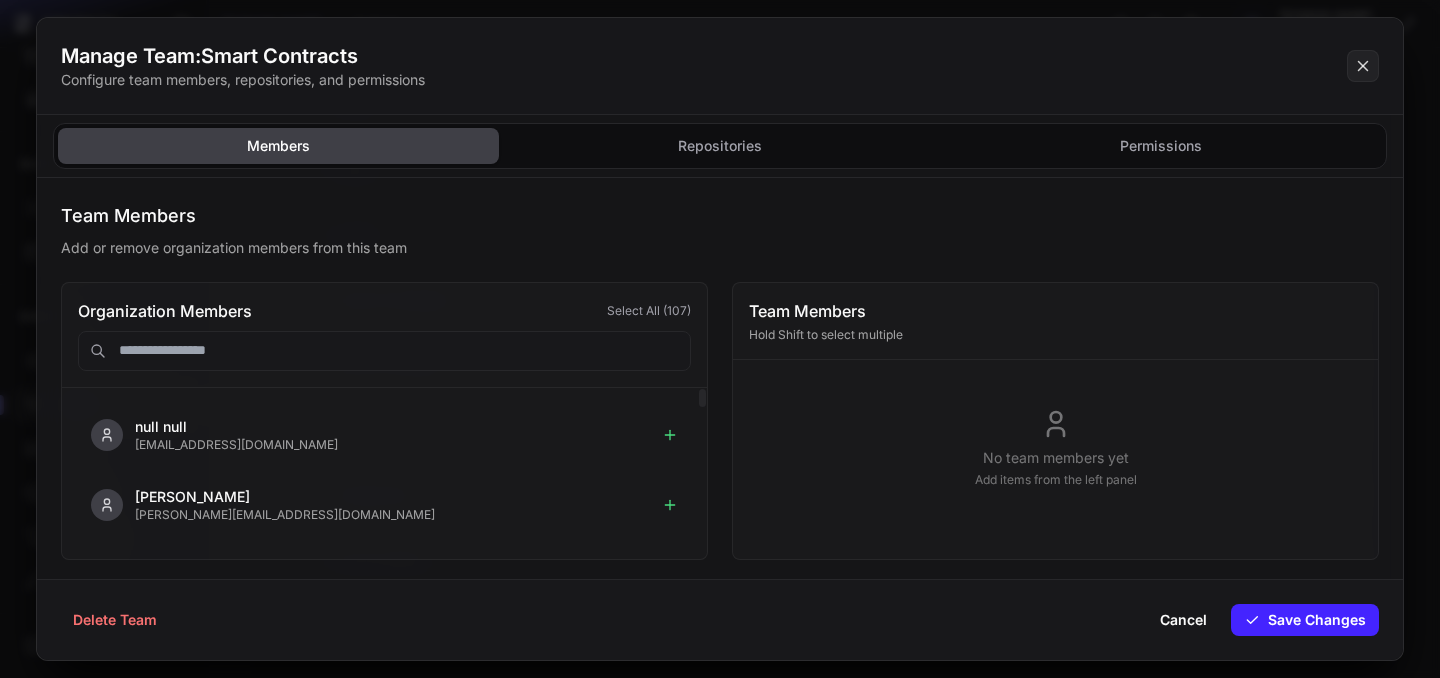 click at bounding box center [384, 351] 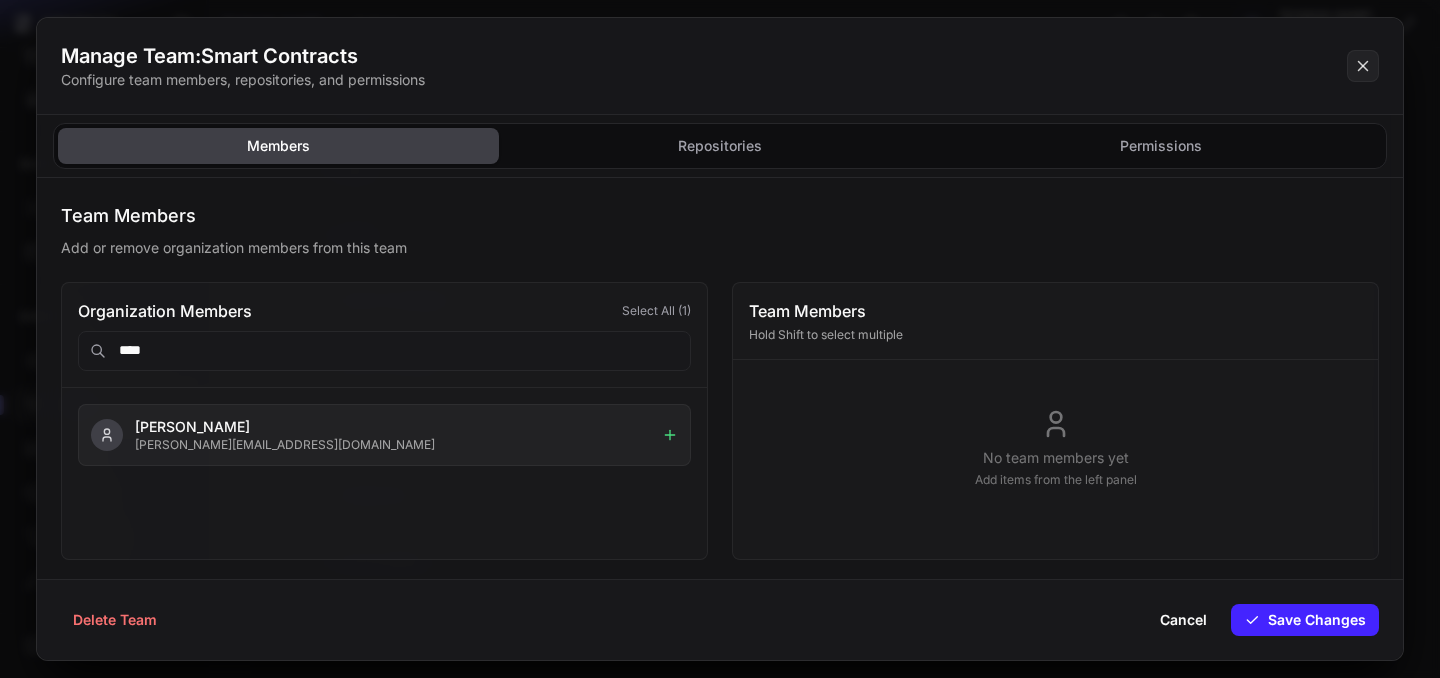 click on "Igor Senych   igor.senych@cloudwalk.io" at bounding box center (384, 435) 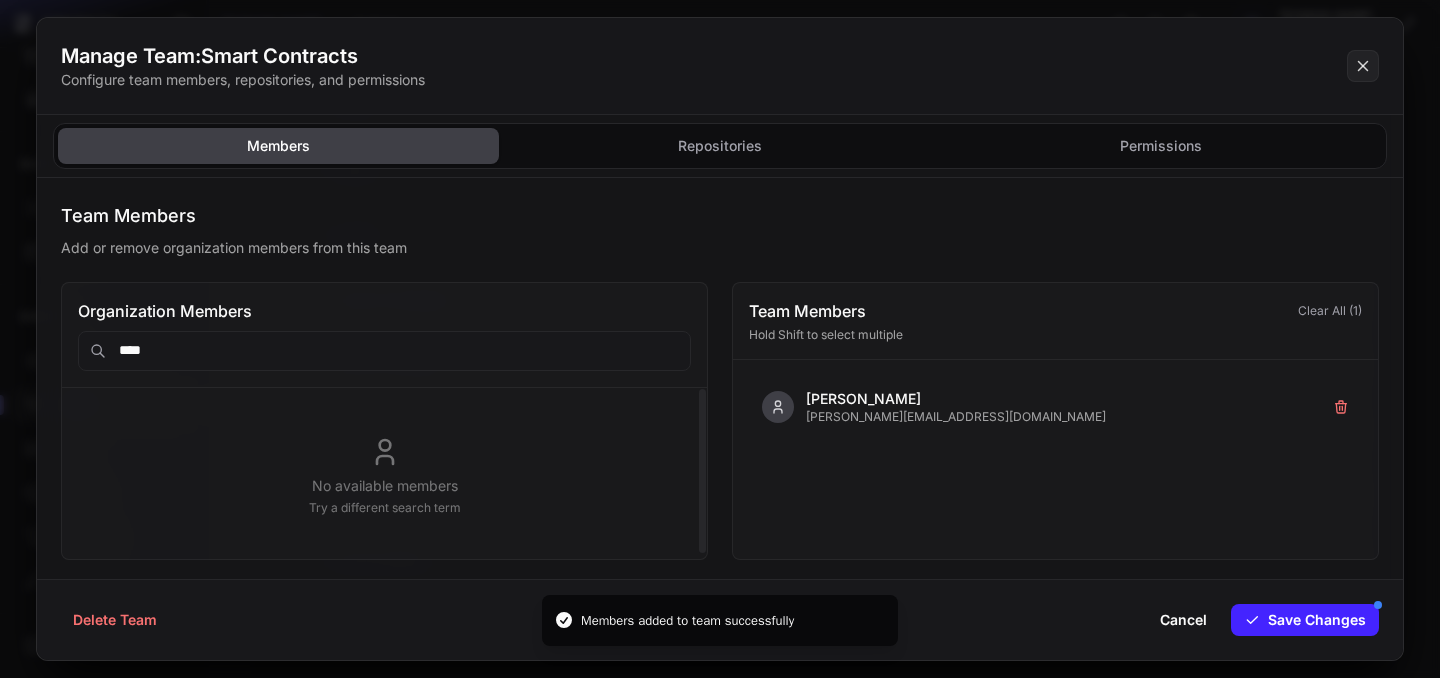 click on "****" at bounding box center (384, 351) 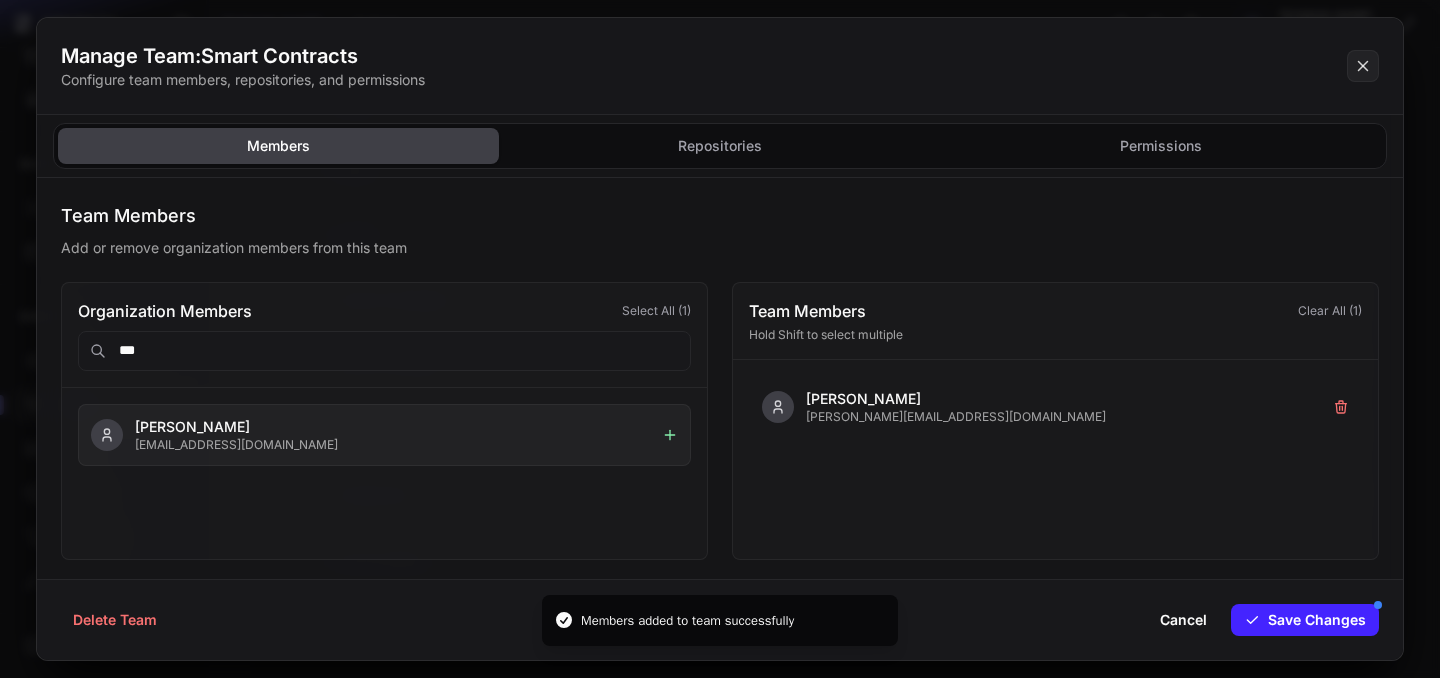 type on "***" 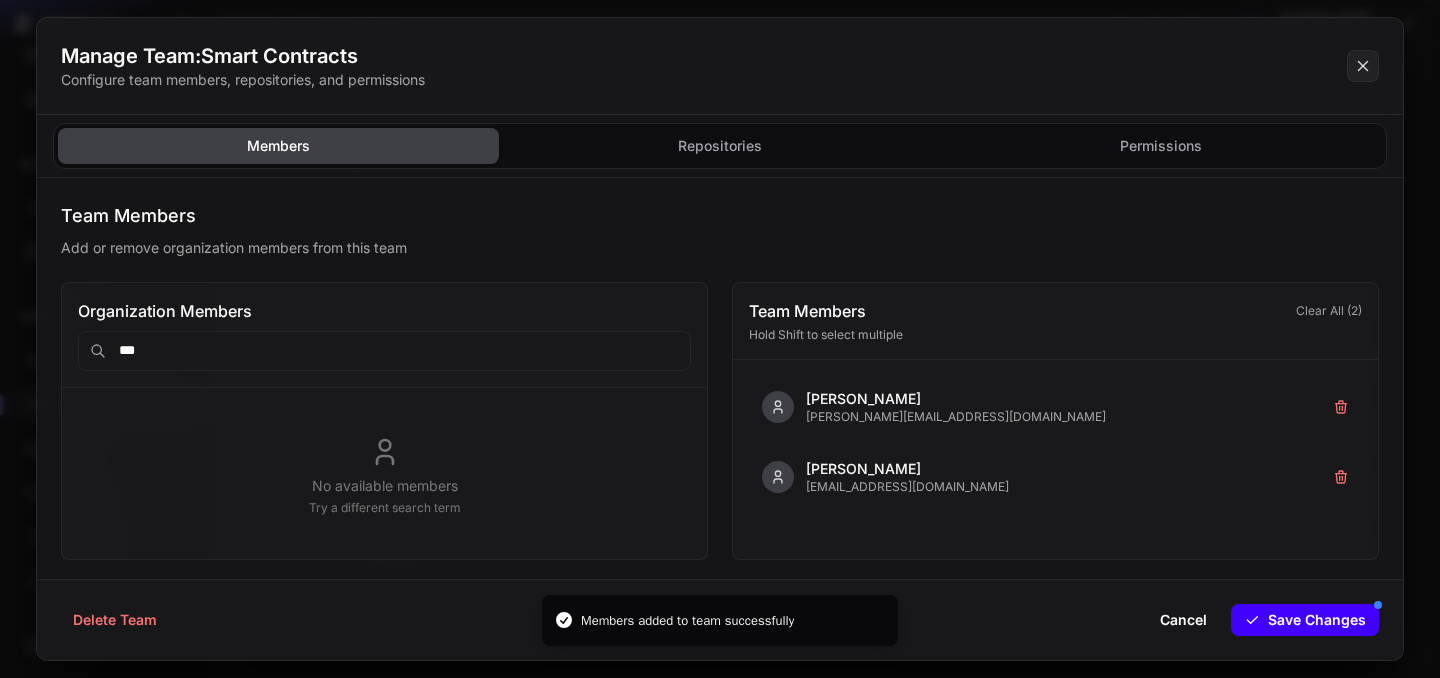 click on "Save Changes" at bounding box center [1305, 620] 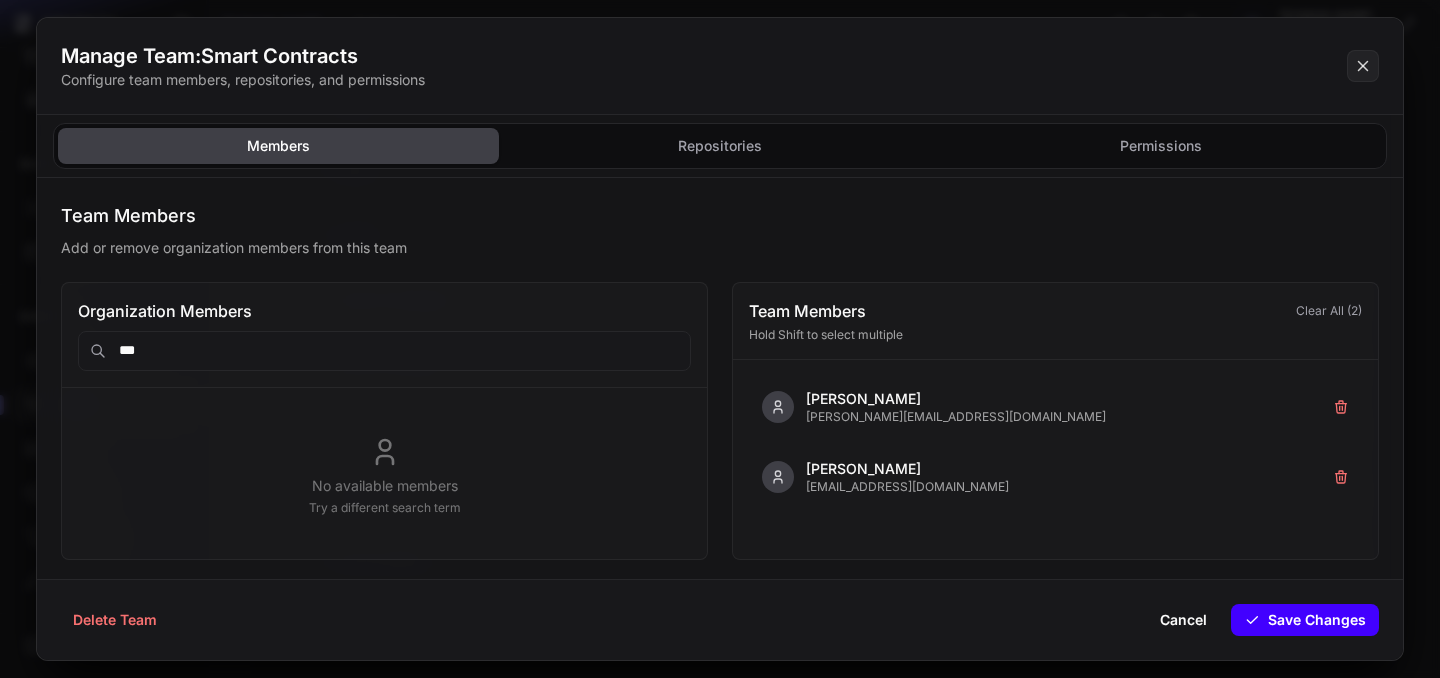 click on "Save Changes" at bounding box center (1305, 620) 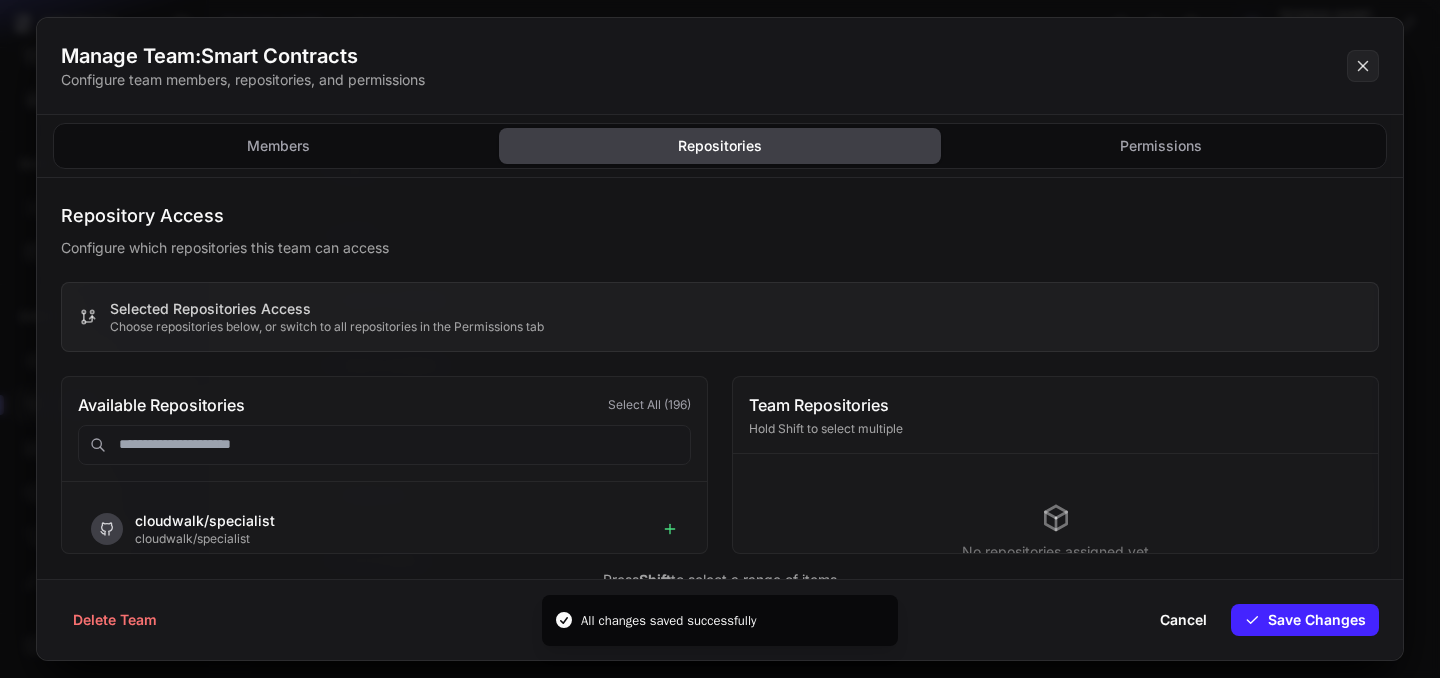 click on "Repositories" 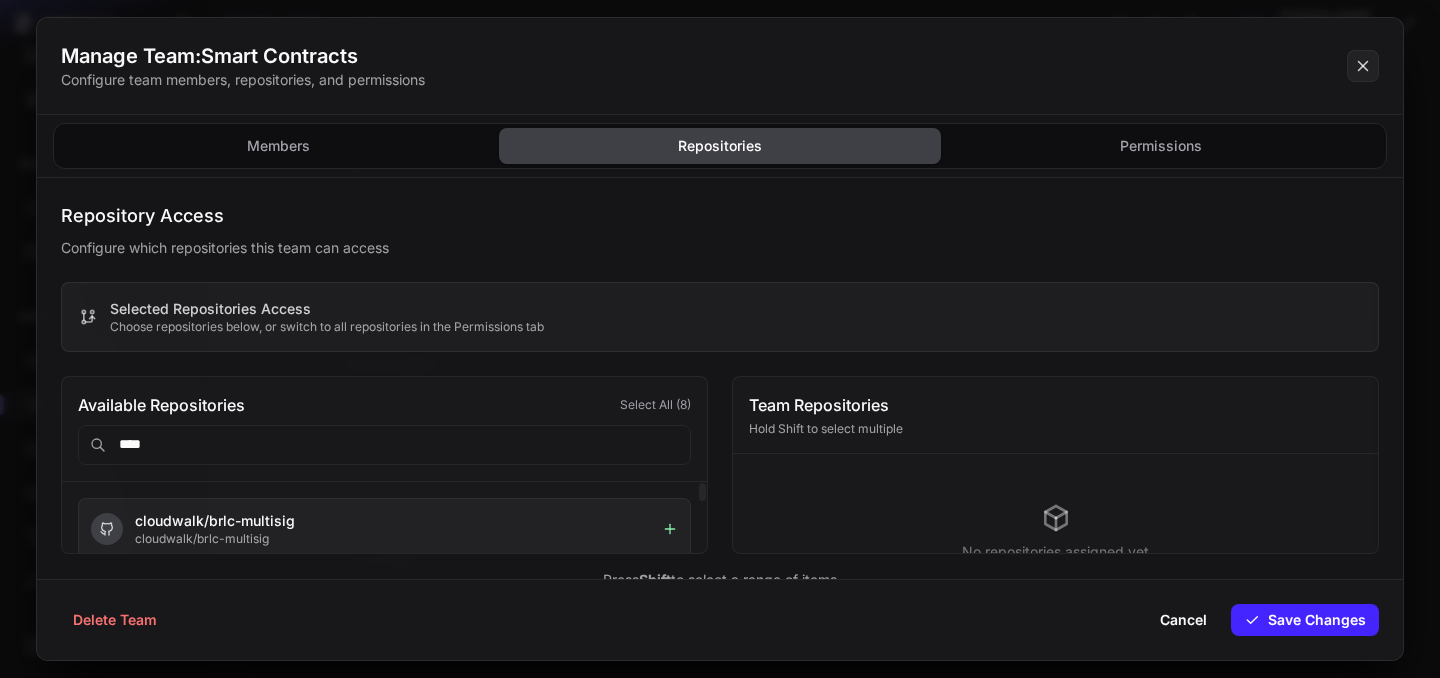 type on "****" 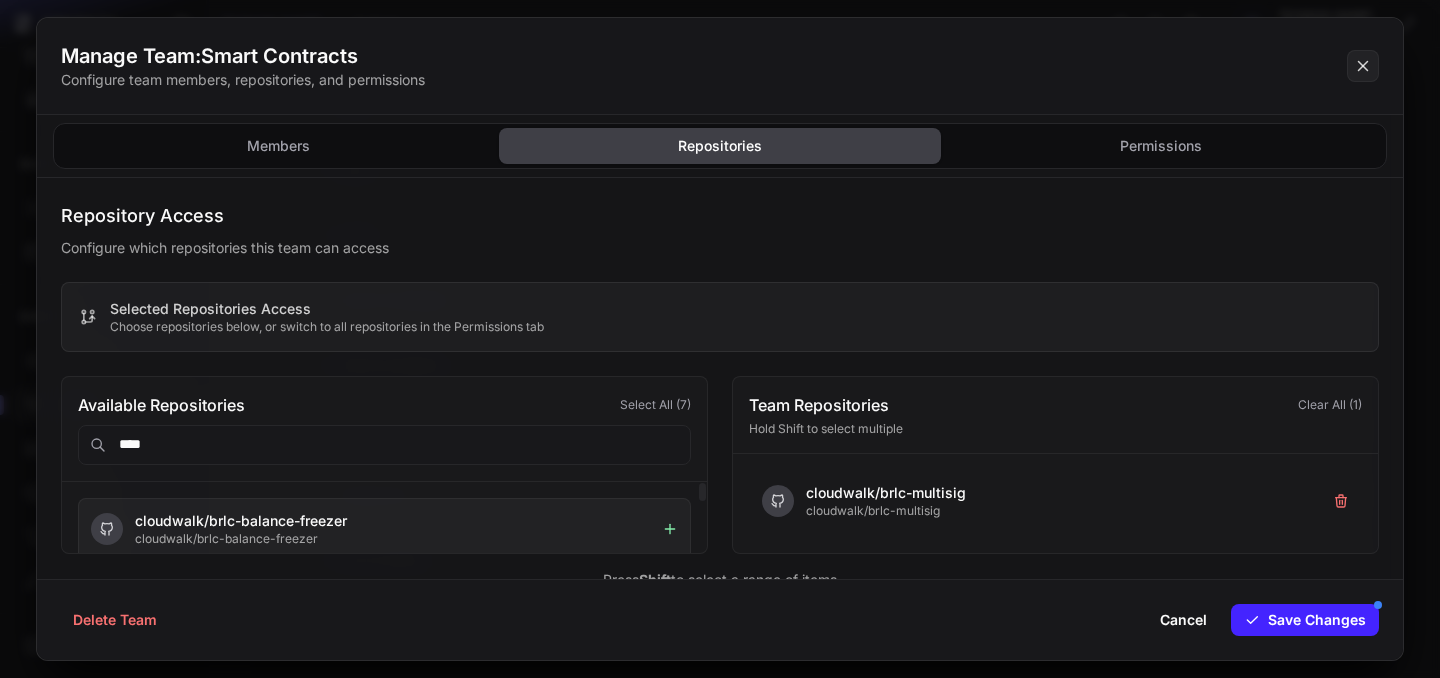 click 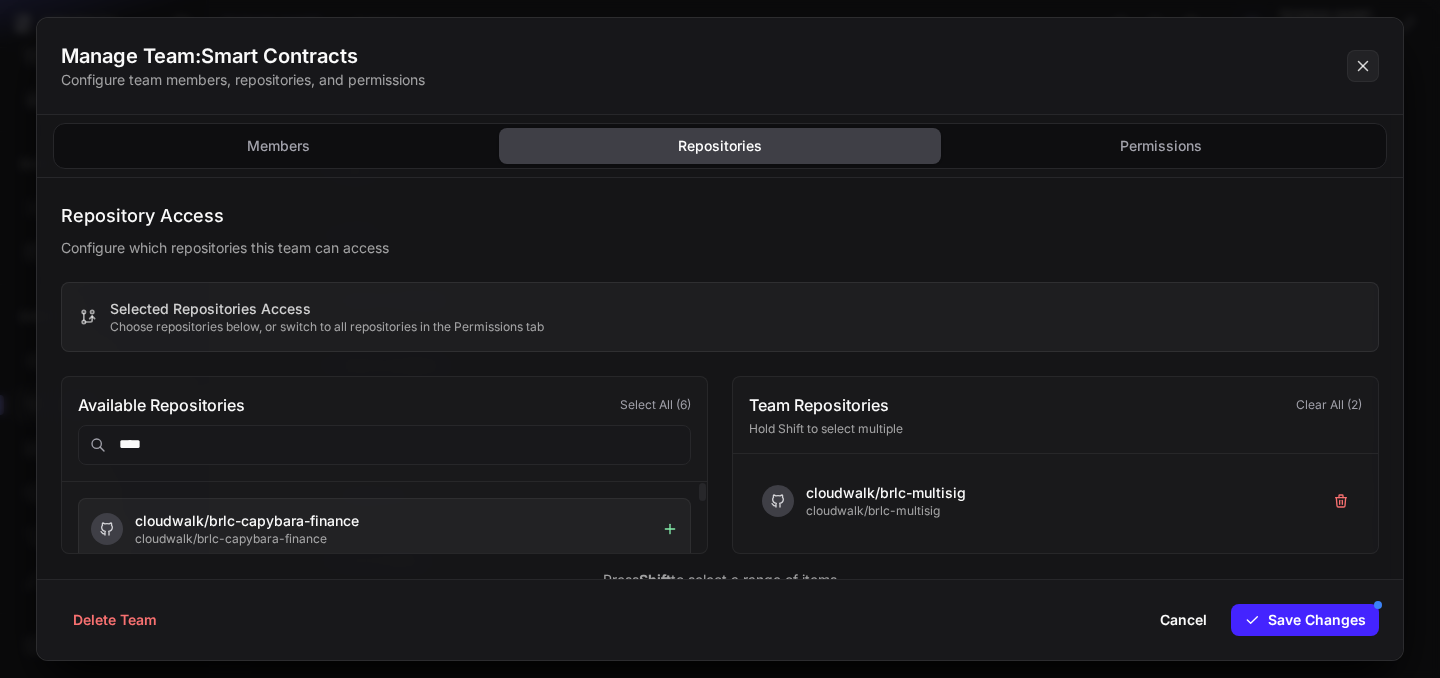 click 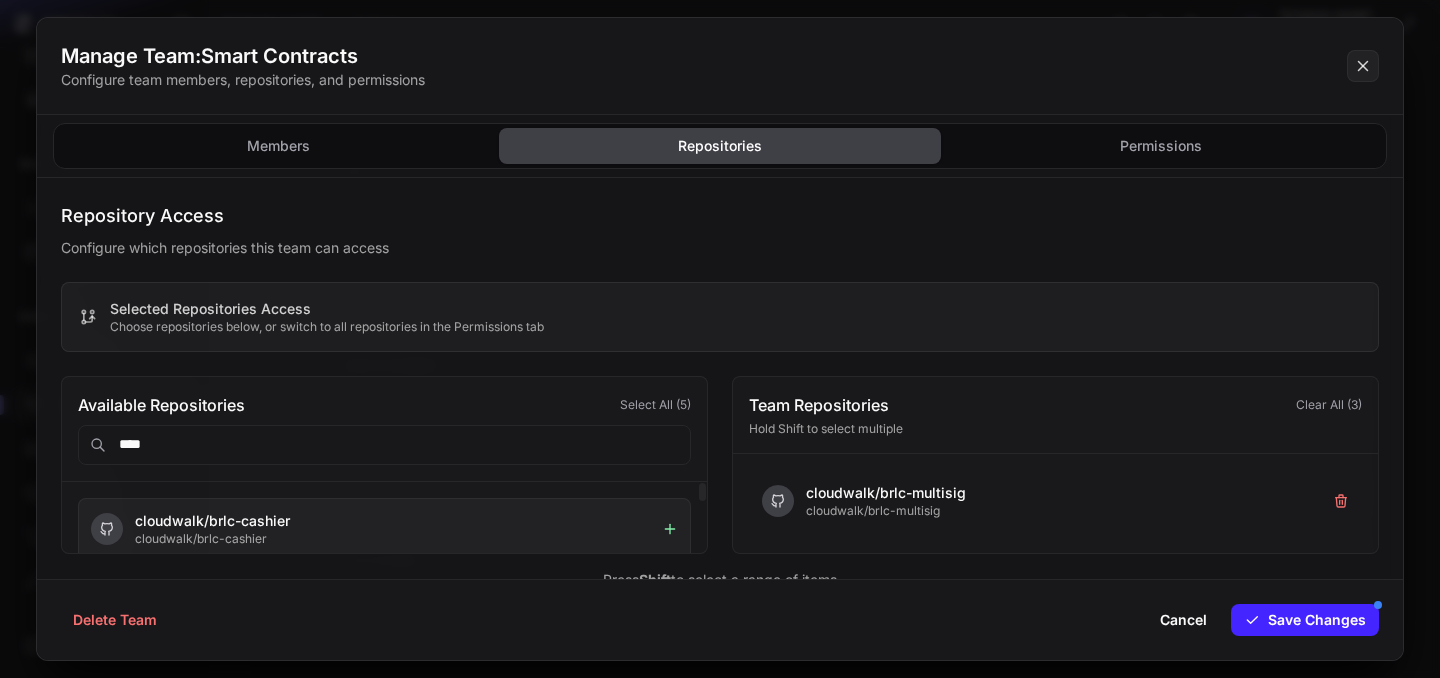 click 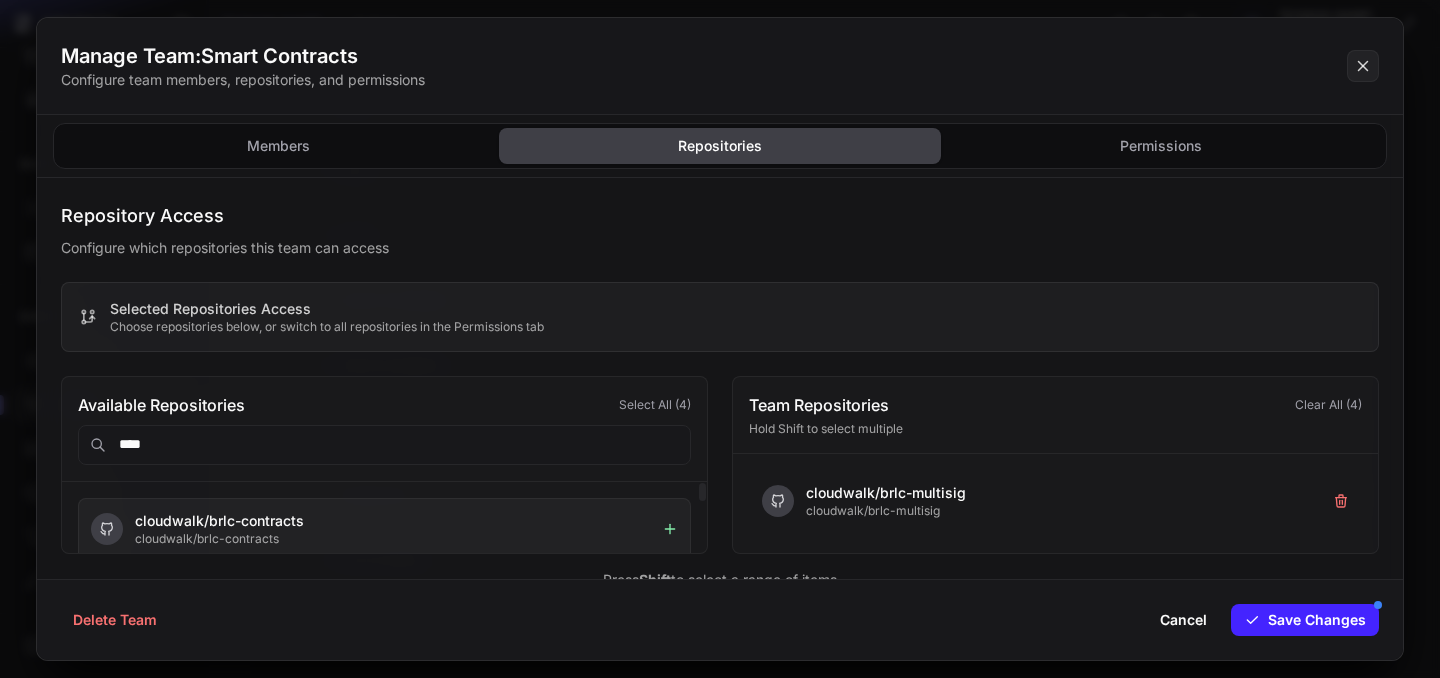 click 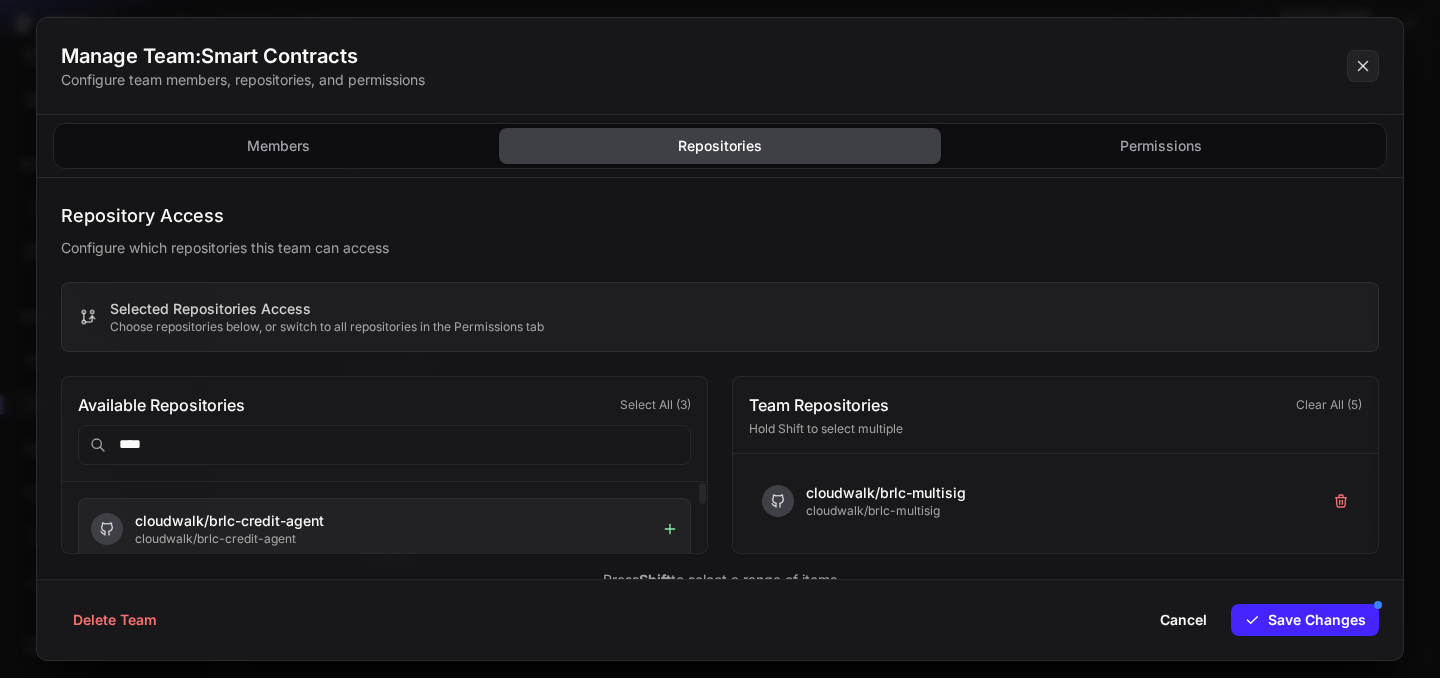 click 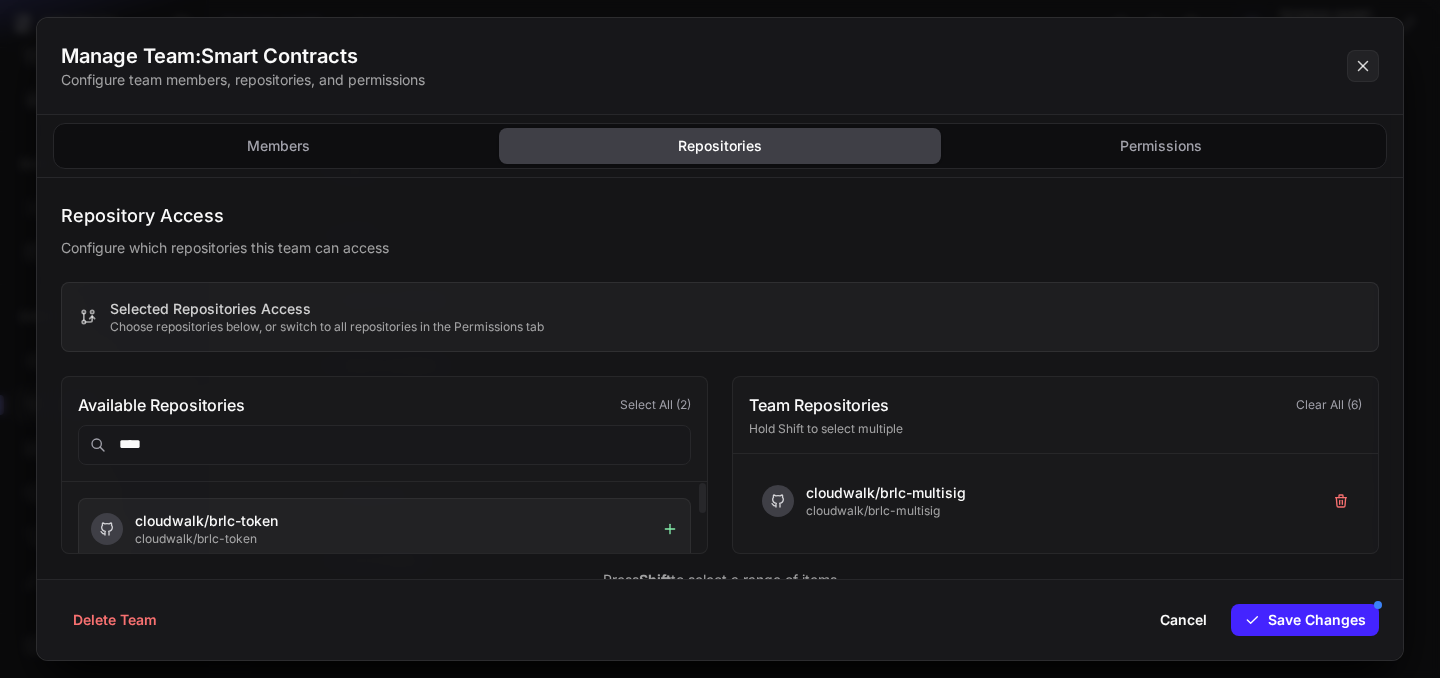 click 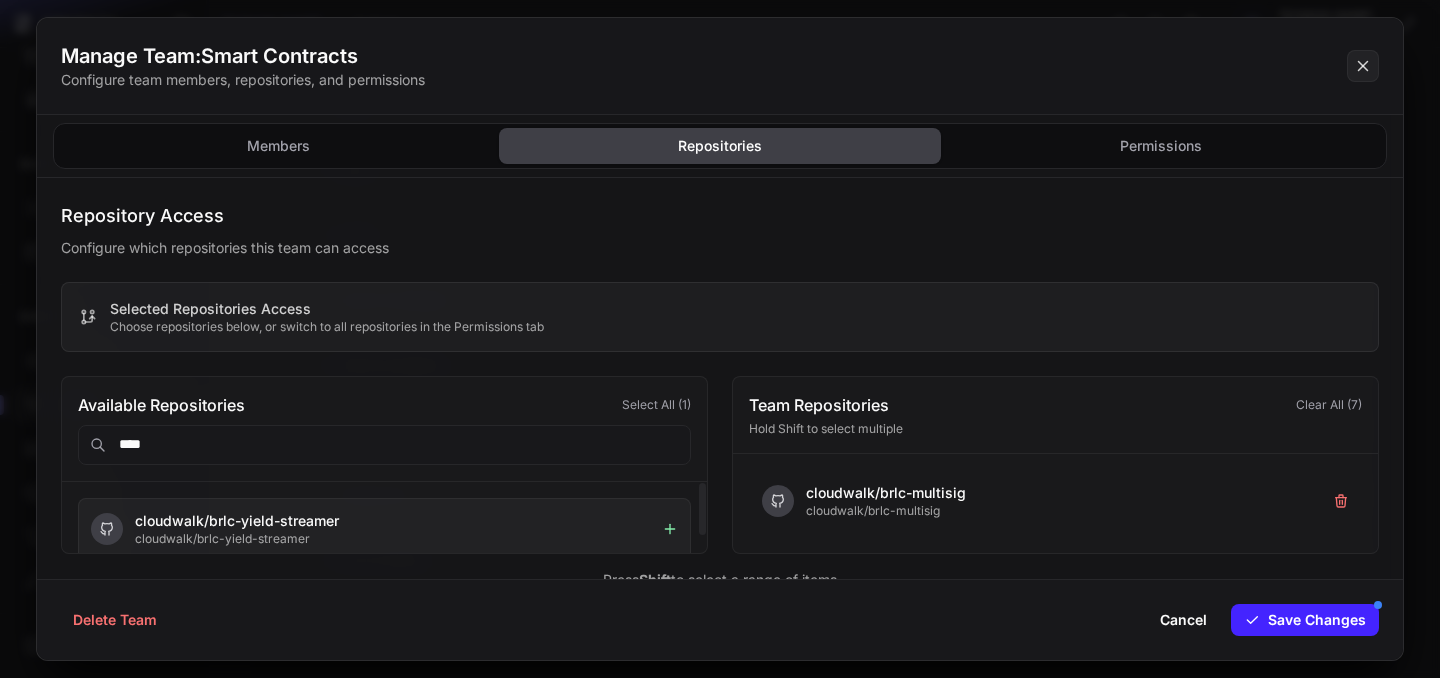 click 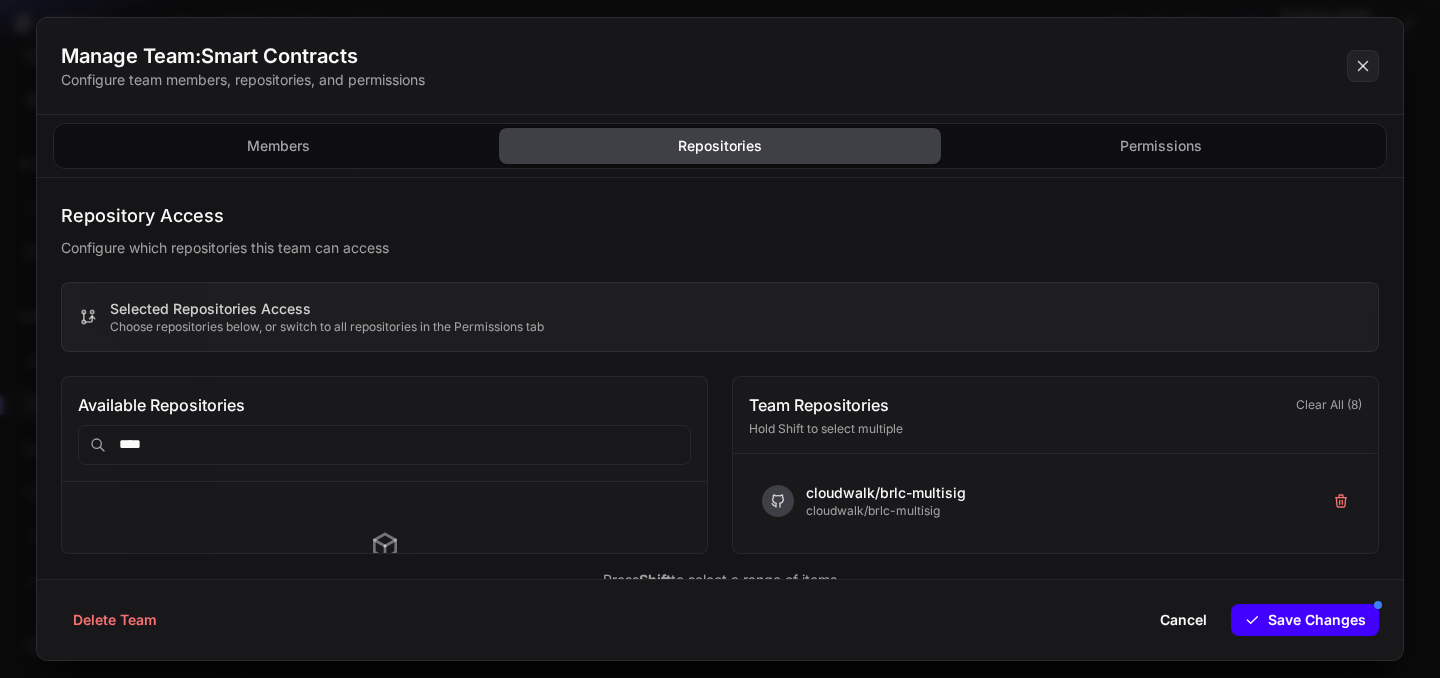 click on "Save Changes" at bounding box center [1305, 620] 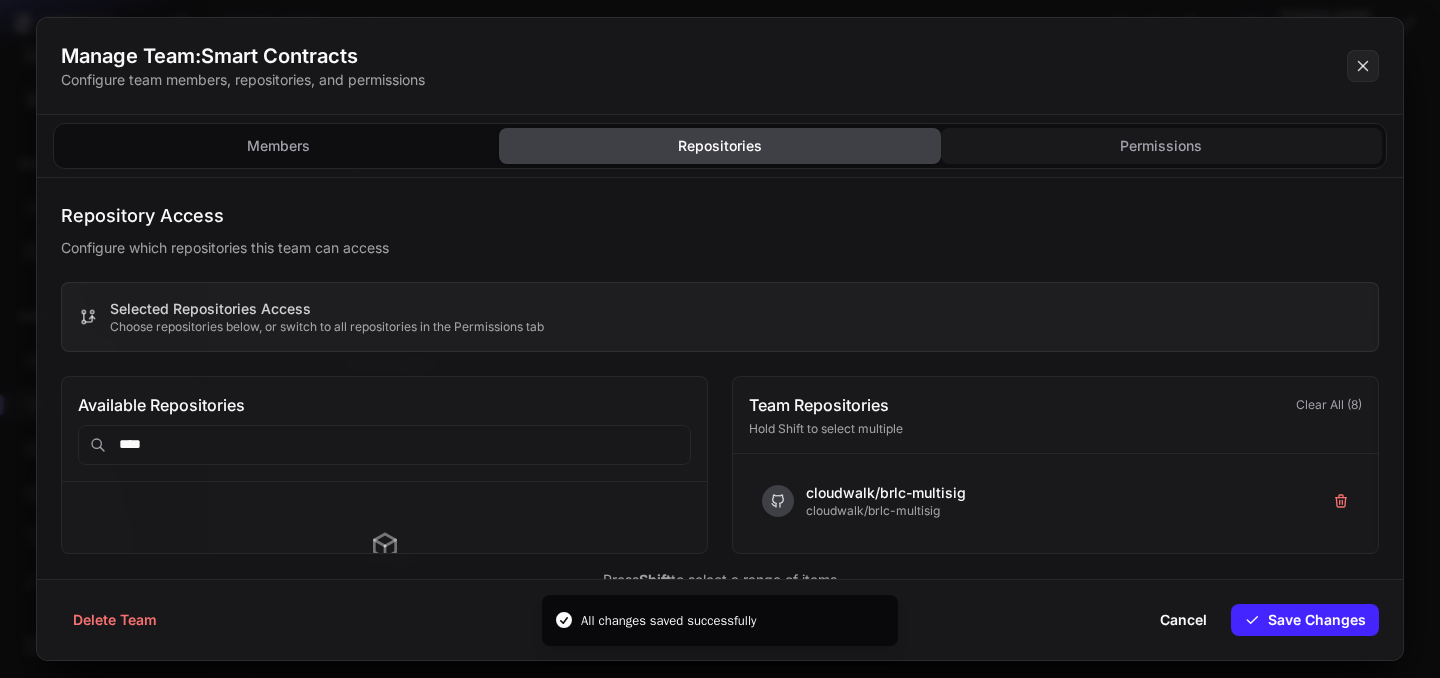 click on "Permissions" 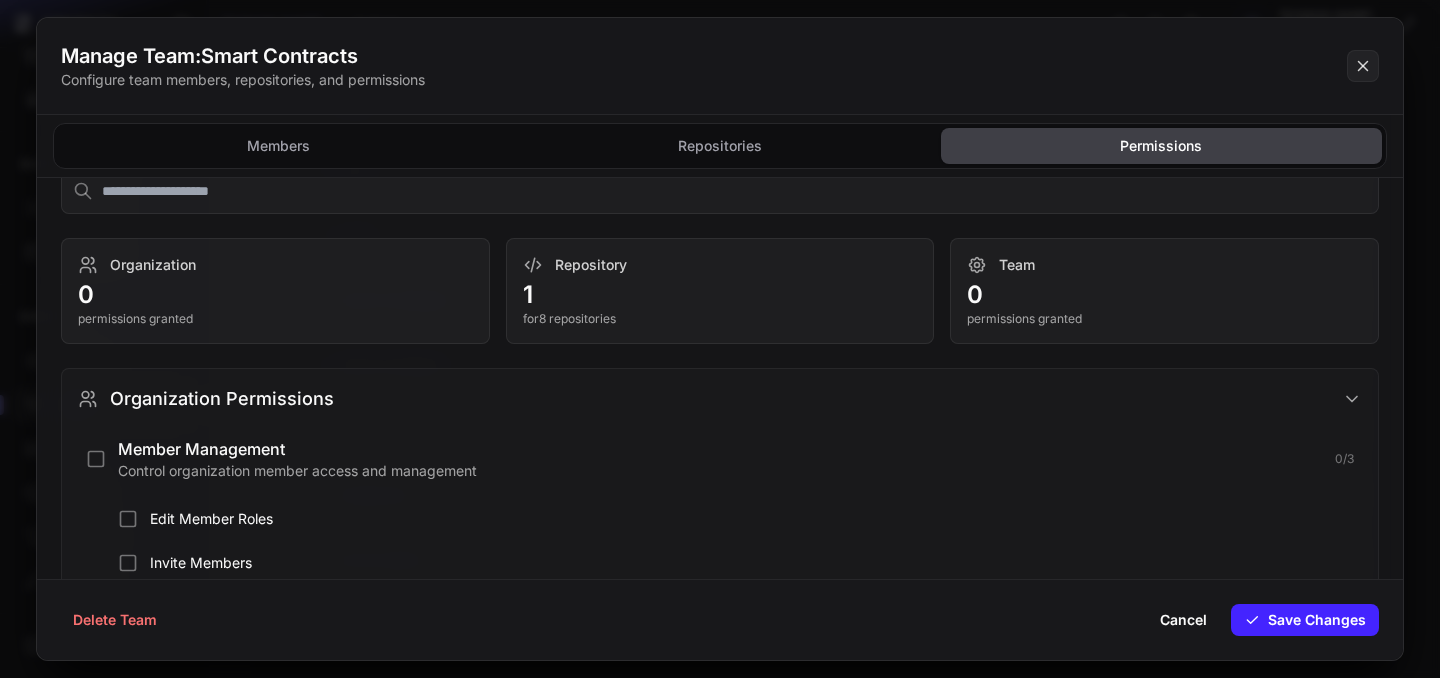 scroll, scrollTop: 194, scrollLeft: 0, axis: vertical 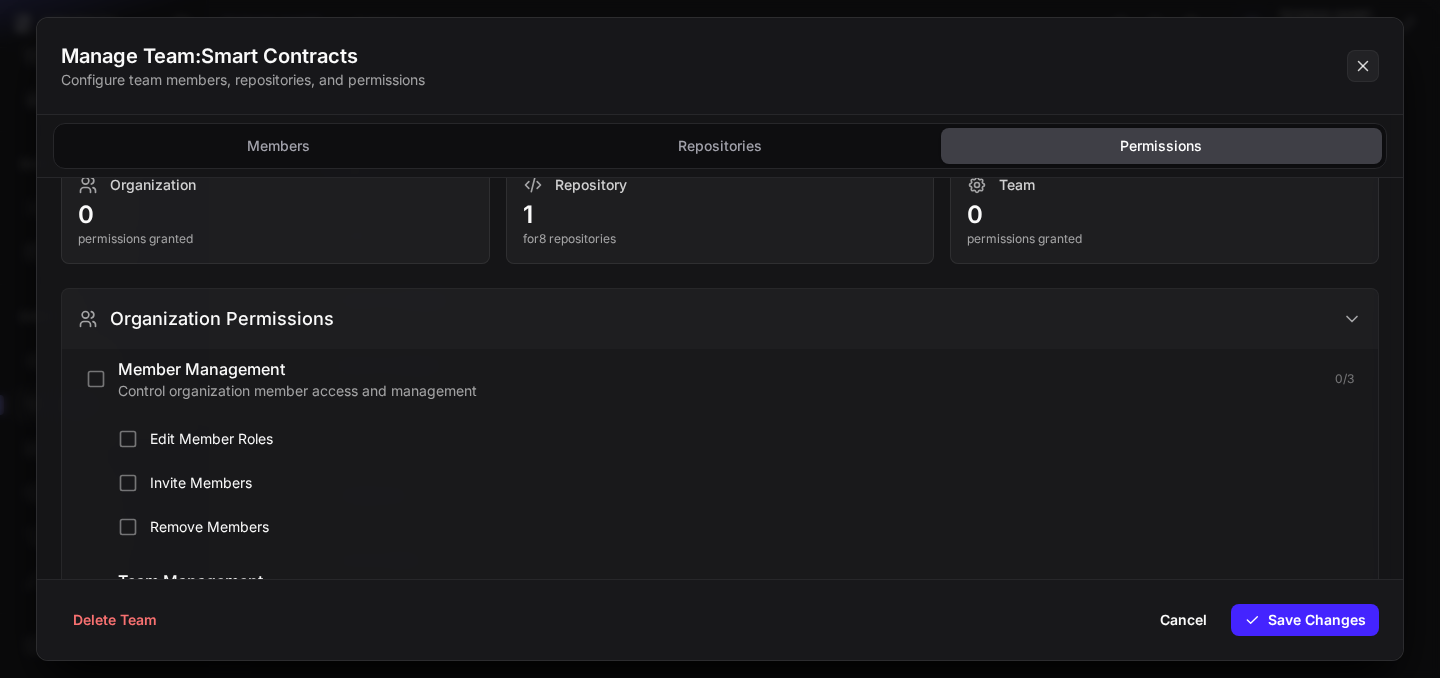 click 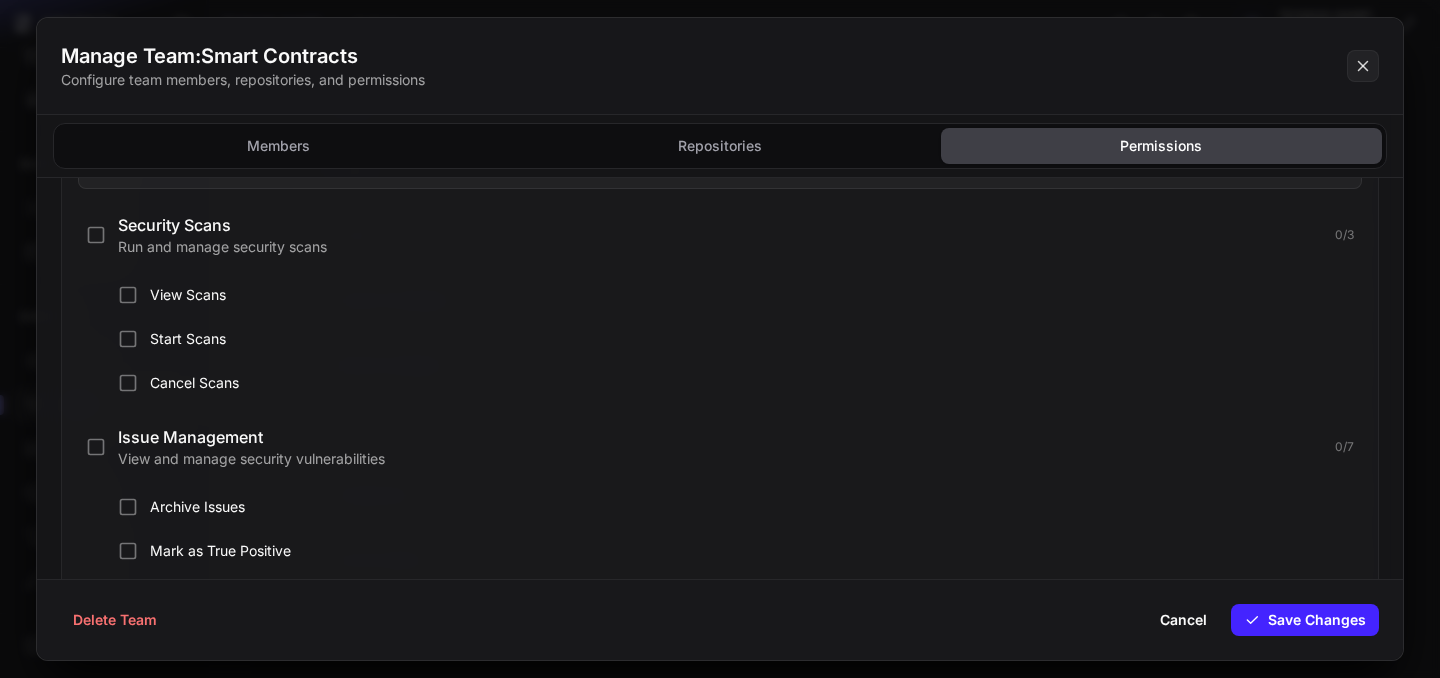 scroll, scrollTop: 555, scrollLeft: 0, axis: vertical 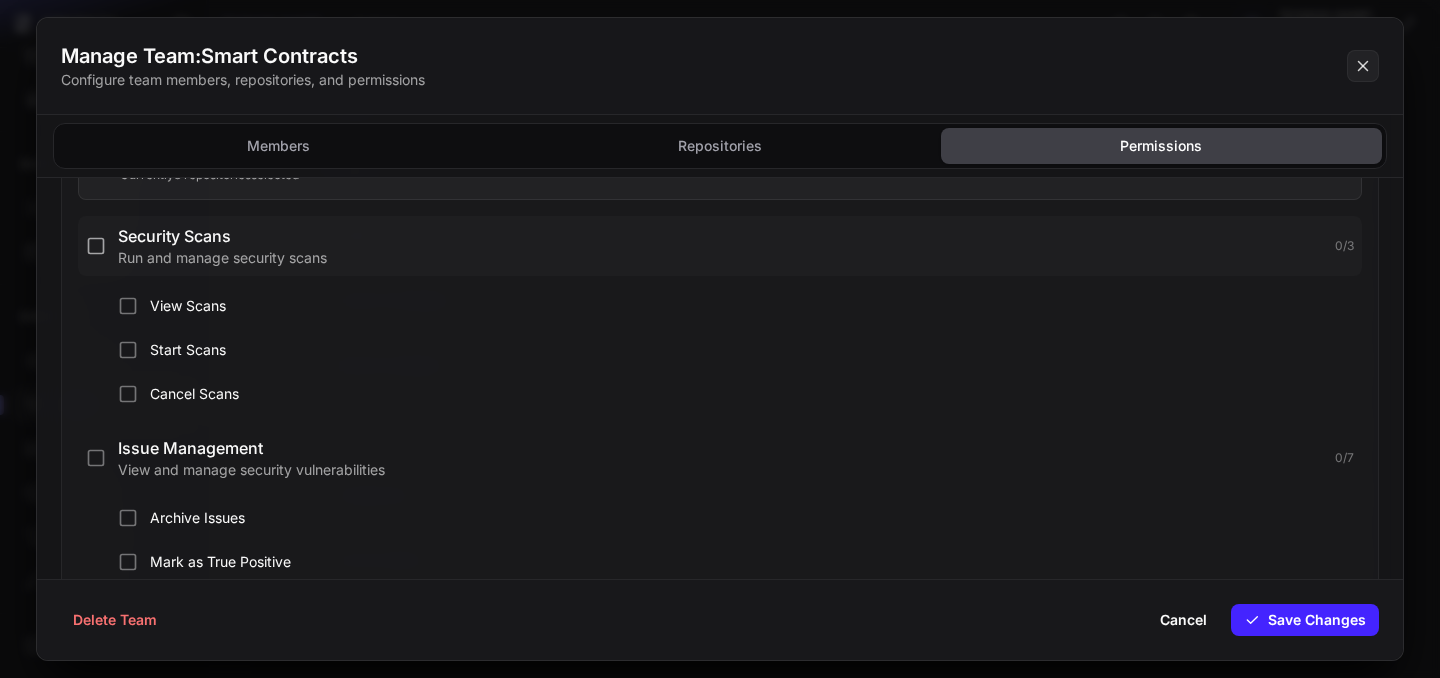 click 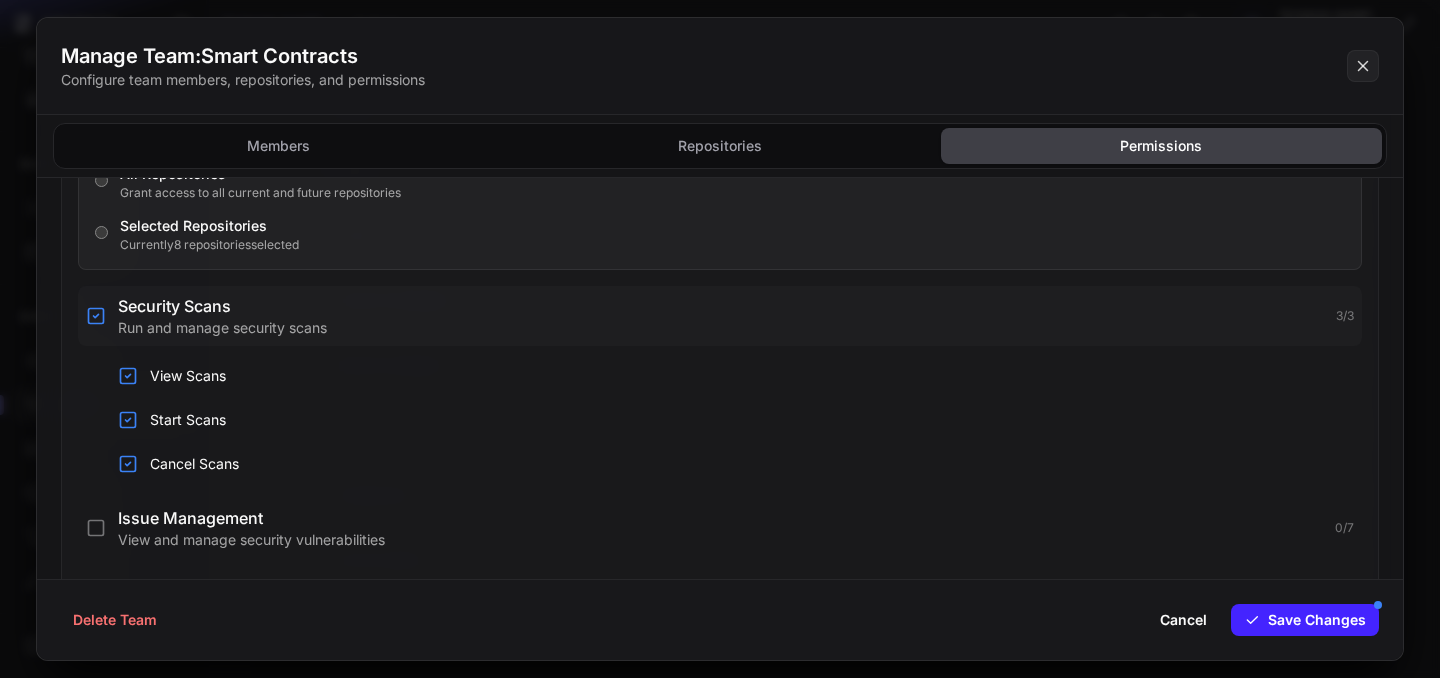 scroll, scrollTop: 625, scrollLeft: 0, axis: vertical 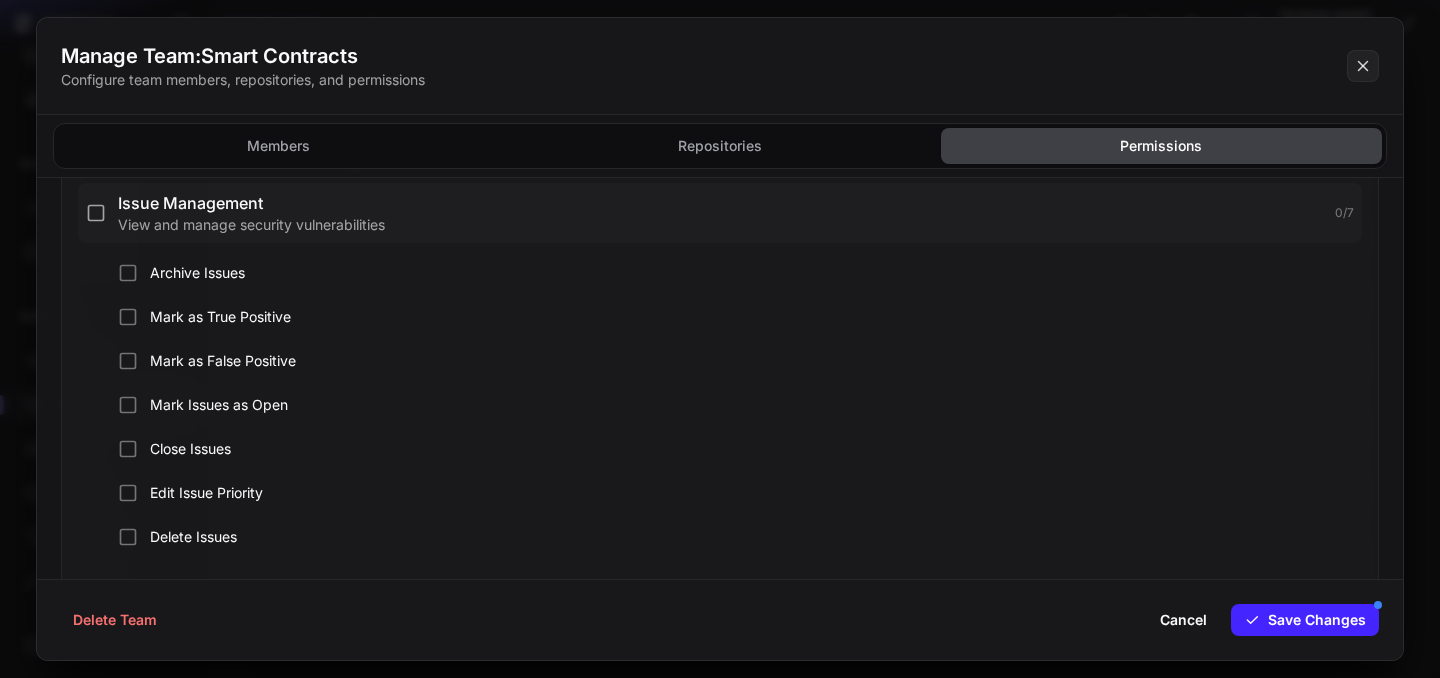 click 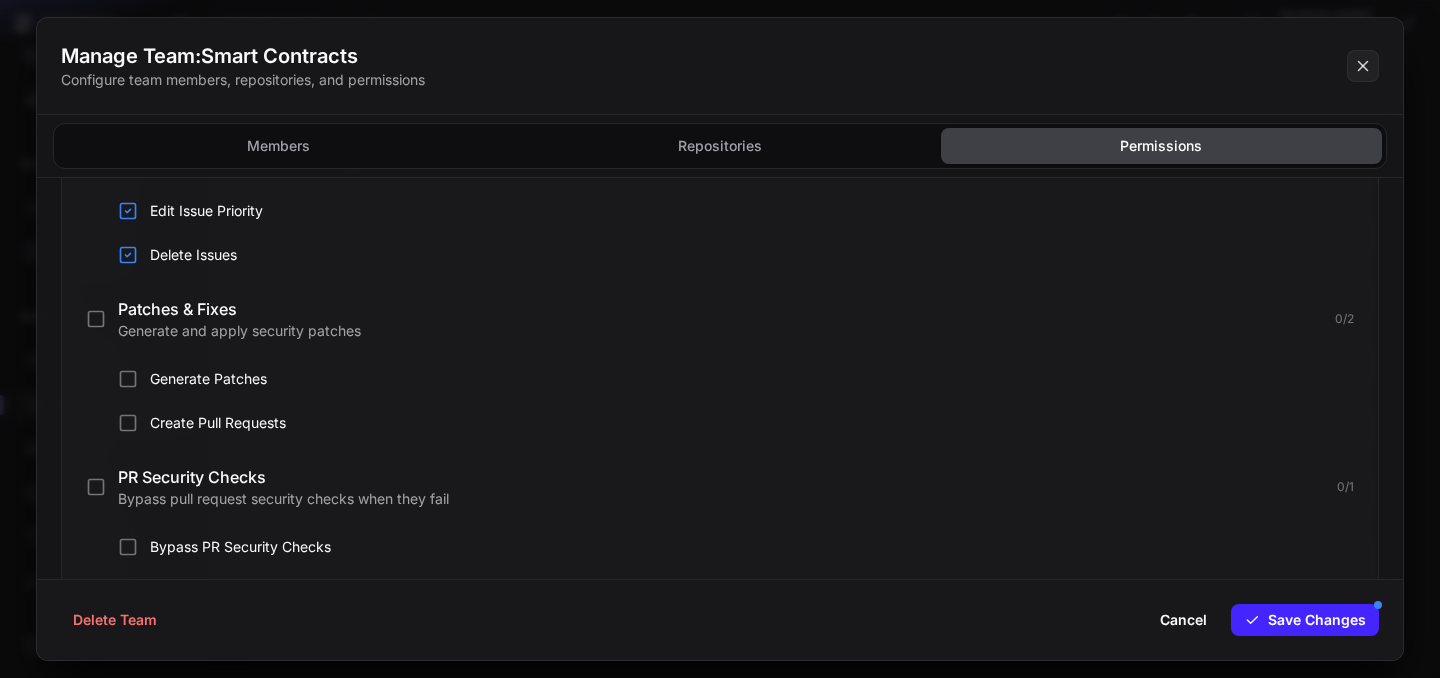 scroll, scrollTop: 1239, scrollLeft: 0, axis: vertical 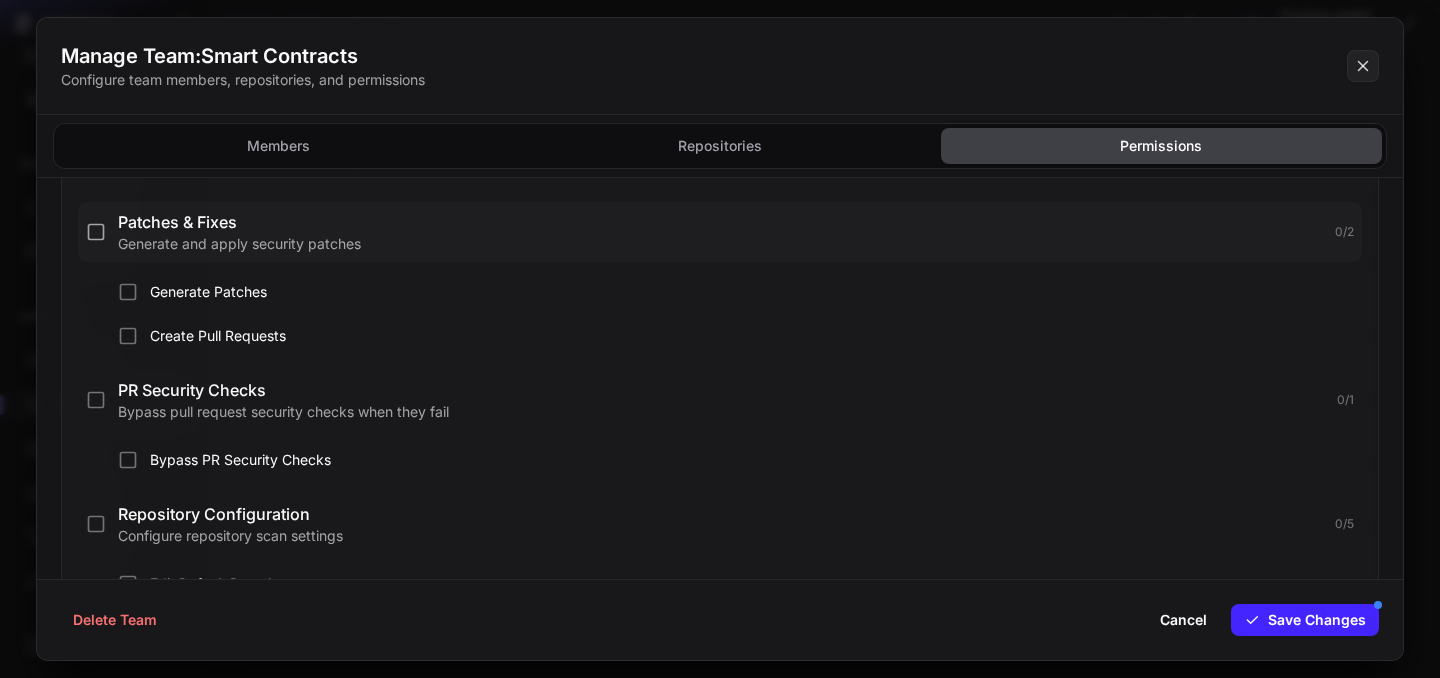 click 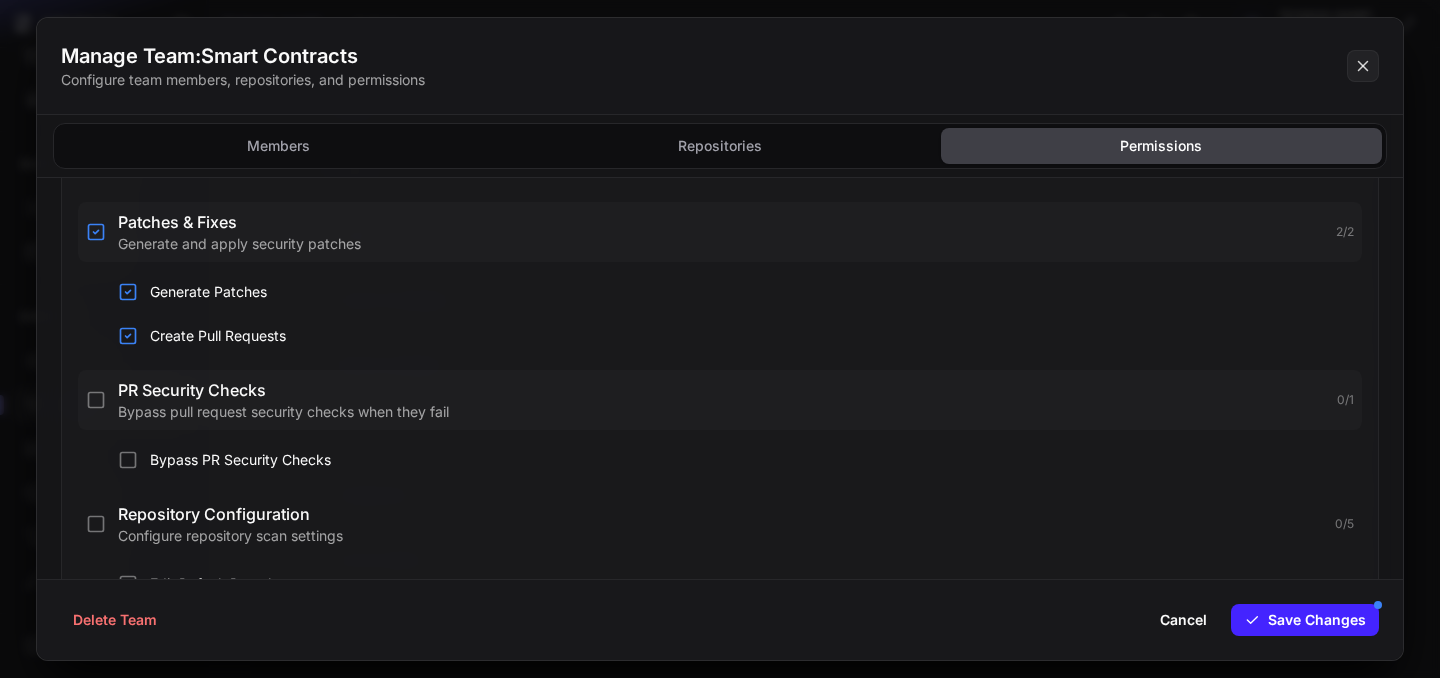 click on "PR Security Checks   Bypass pull request security checks when they fail" at bounding box center [721, 400] 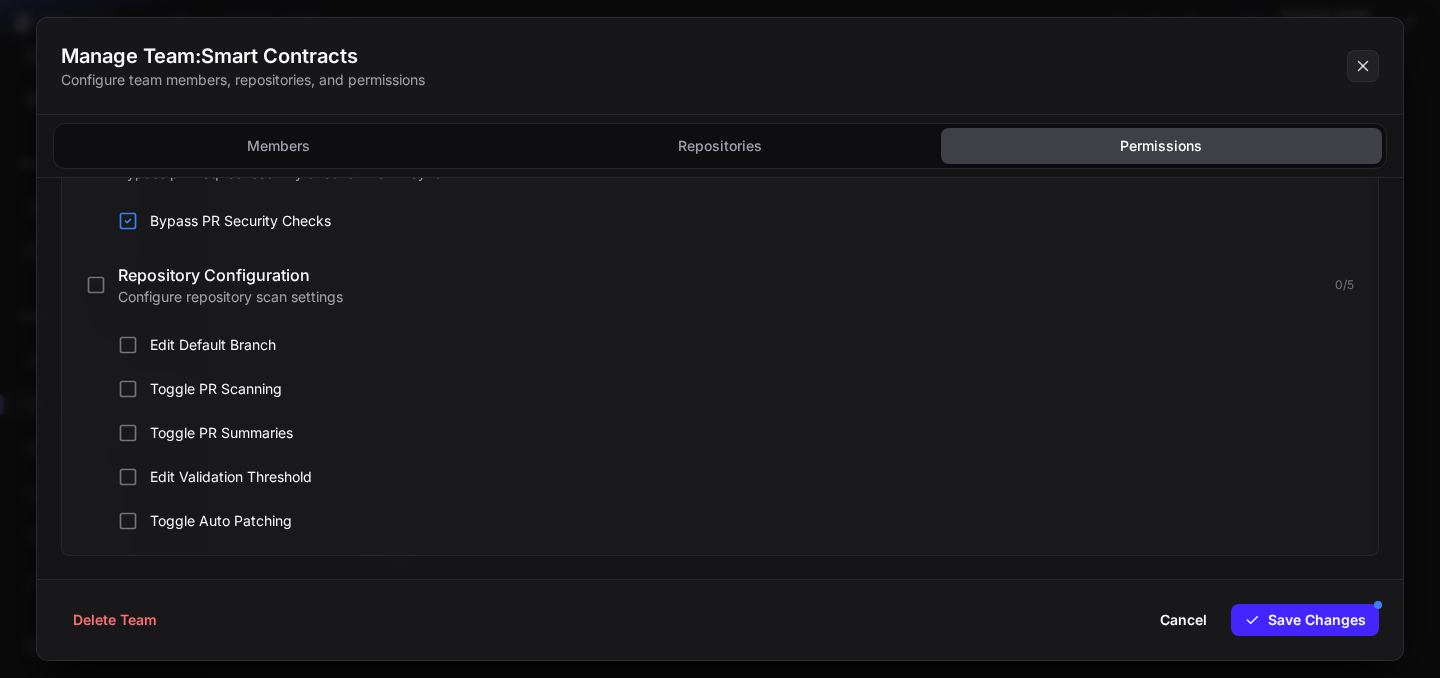 scroll, scrollTop: 1481, scrollLeft: 0, axis: vertical 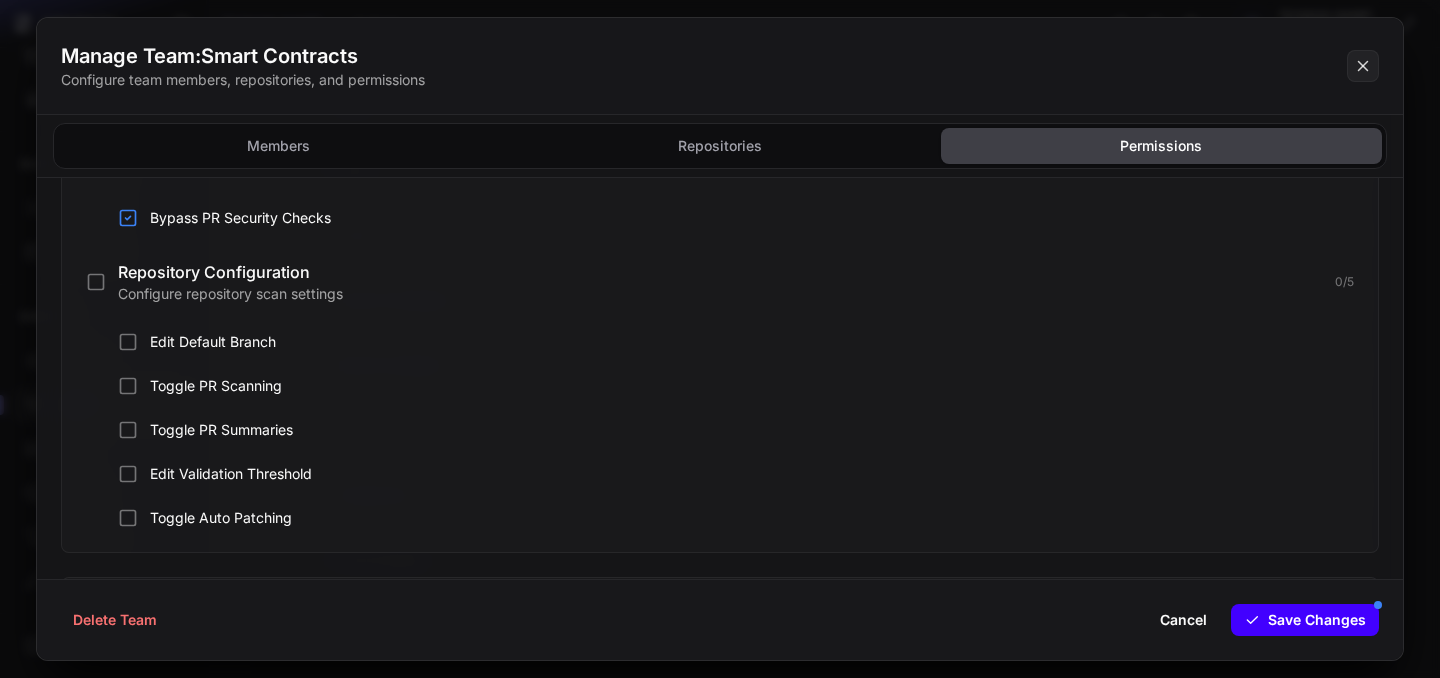 click on "Save Changes" at bounding box center [1305, 620] 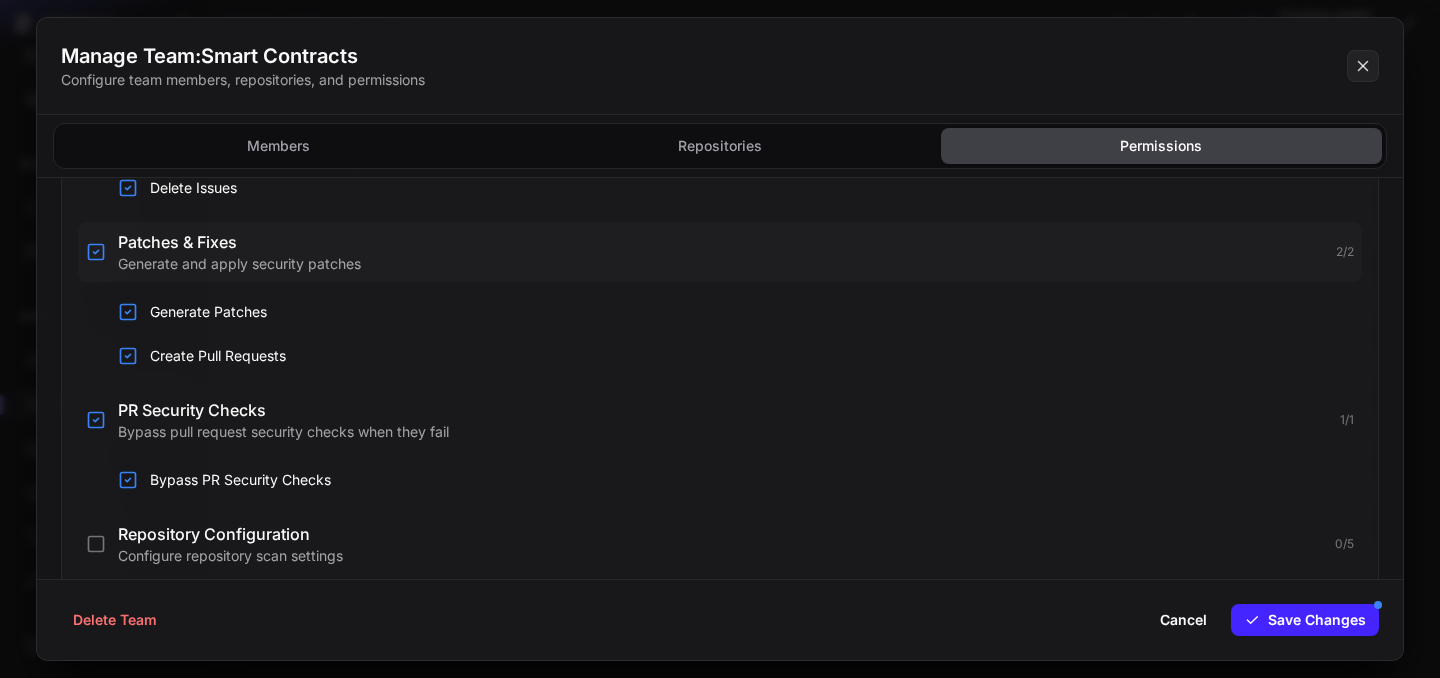 scroll, scrollTop: 1205, scrollLeft: 0, axis: vertical 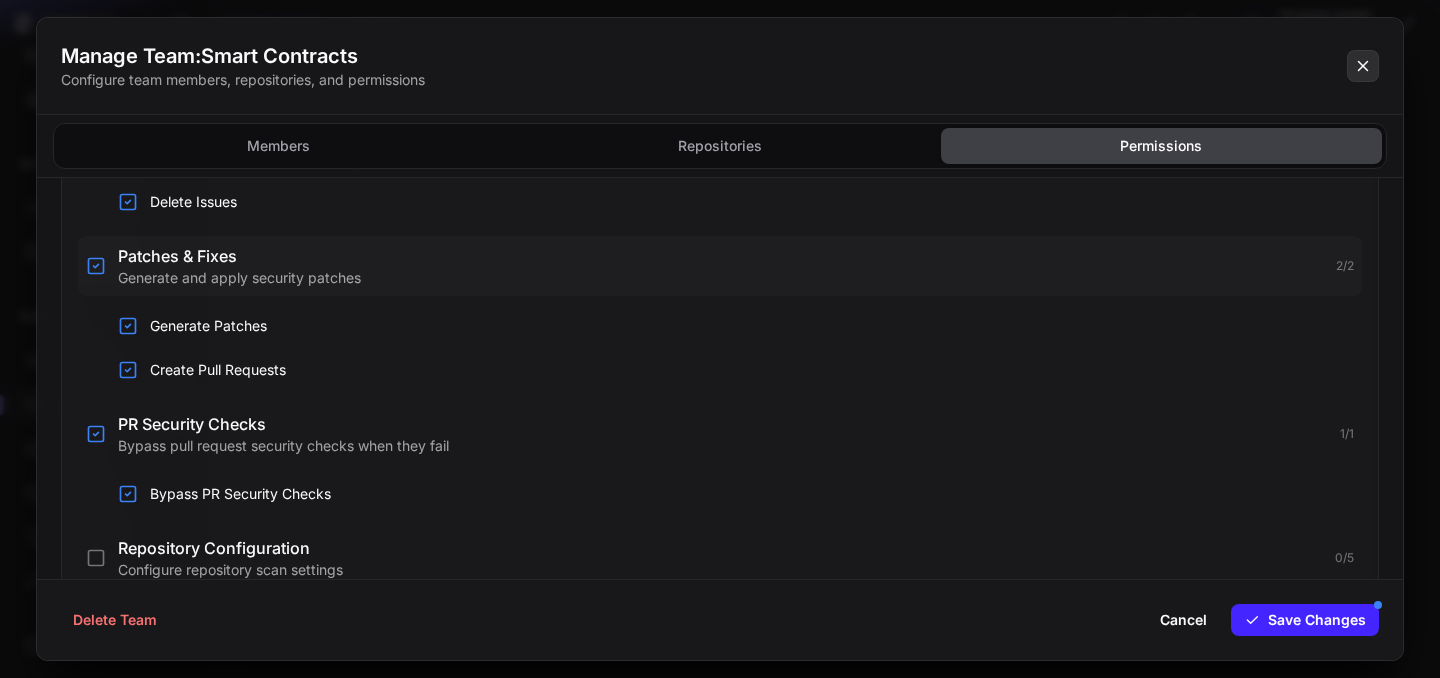 click 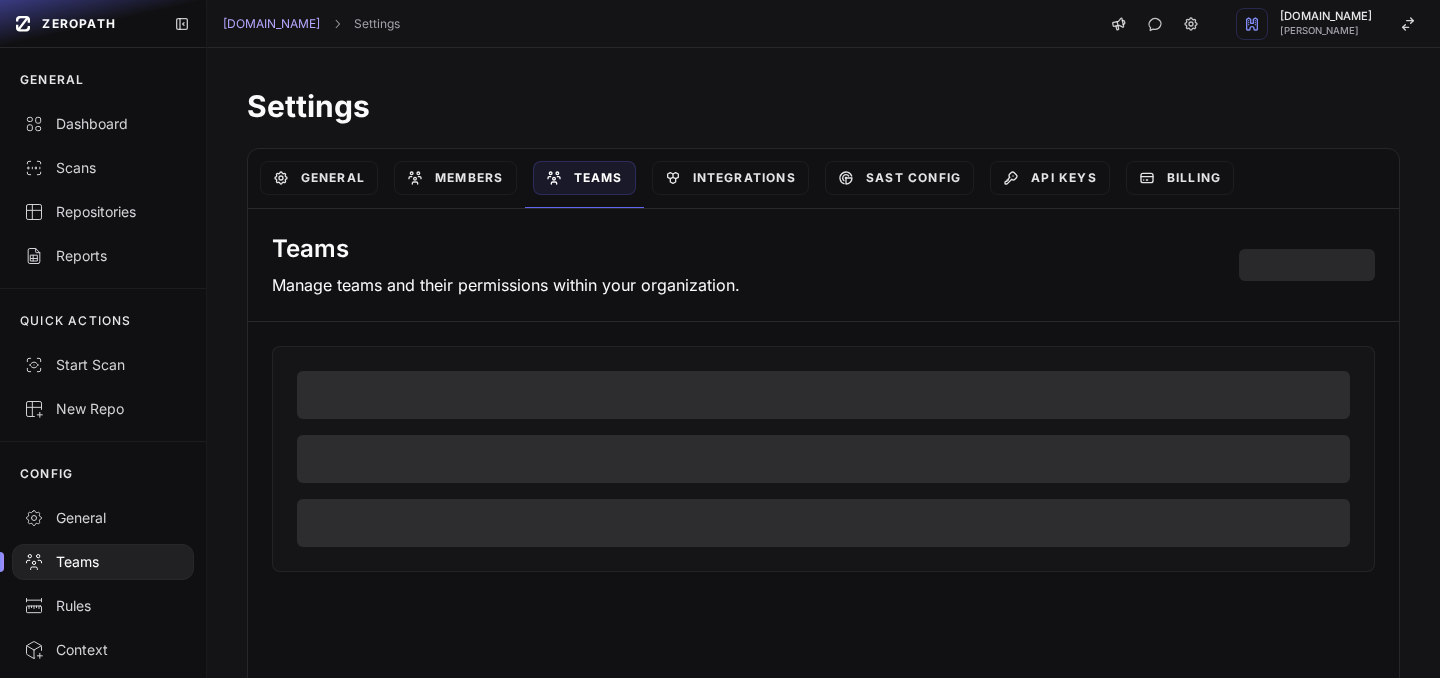 scroll, scrollTop: 0, scrollLeft: 0, axis: both 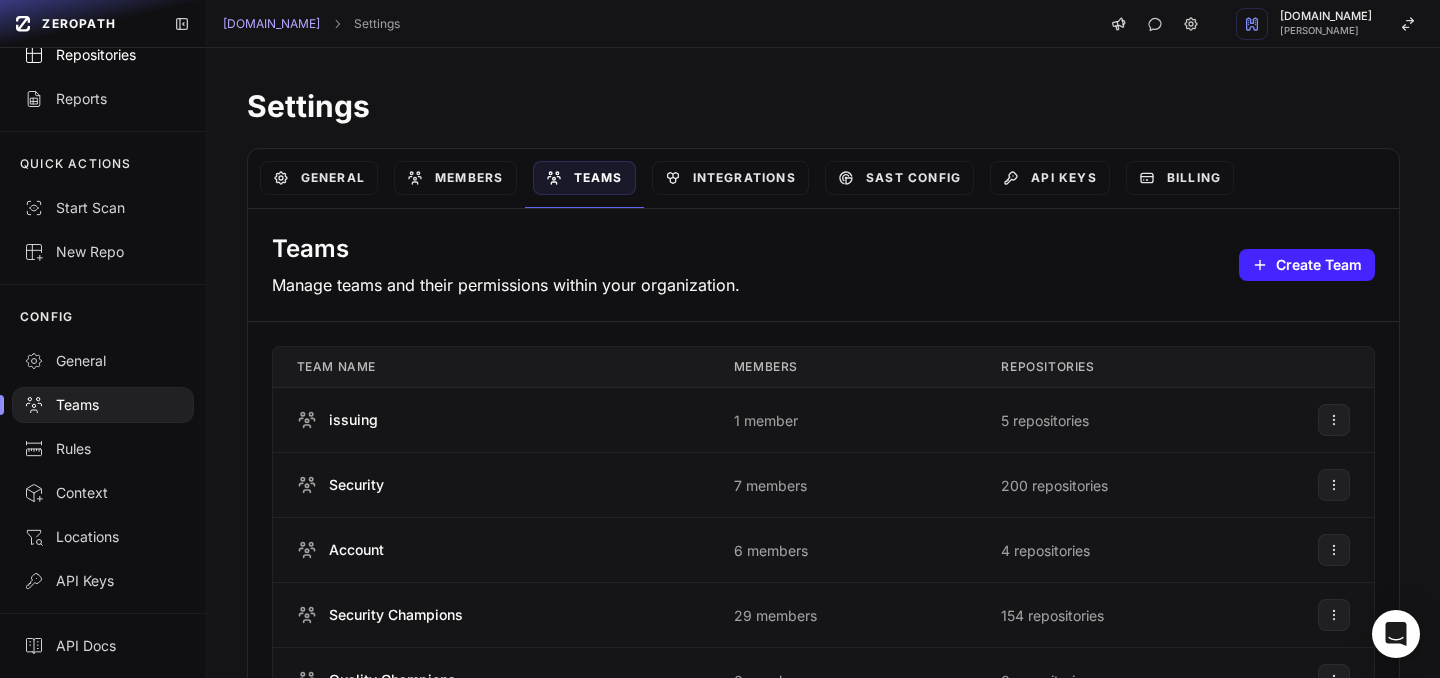 click on "Repositories" at bounding box center (103, 55) 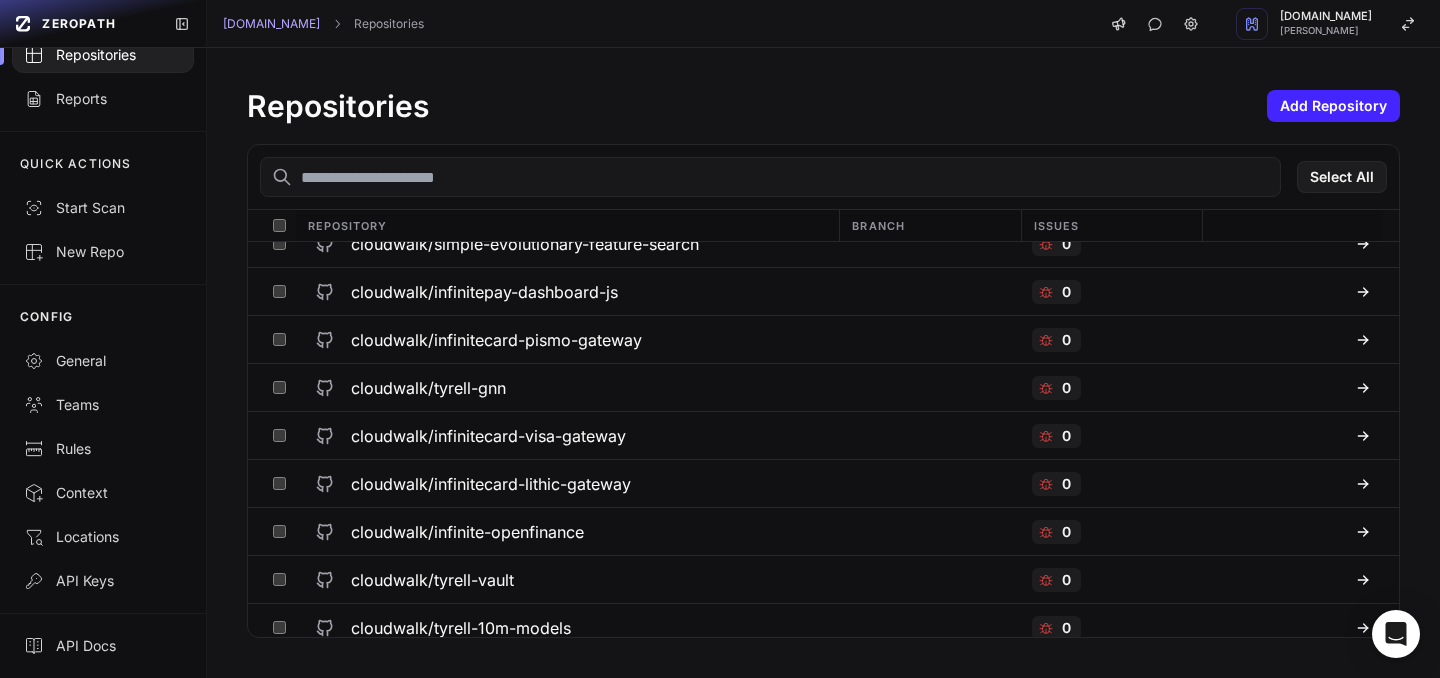 scroll, scrollTop: 0, scrollLeft: 0, axis: both 